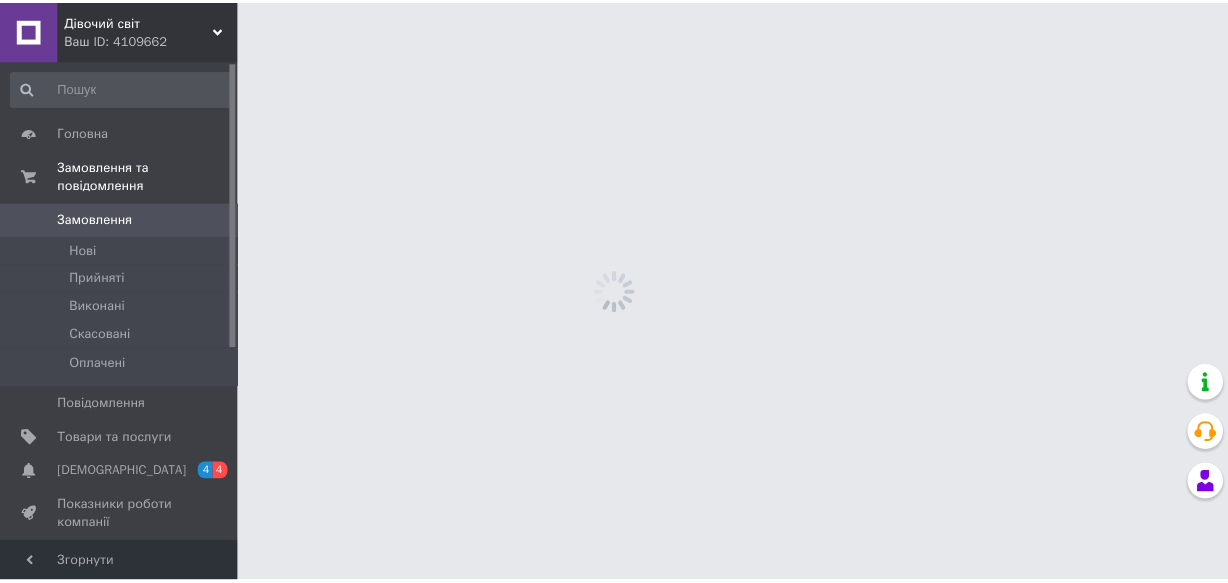 scroll, scrollTop: 0, scrollLeft: 0, axis: both 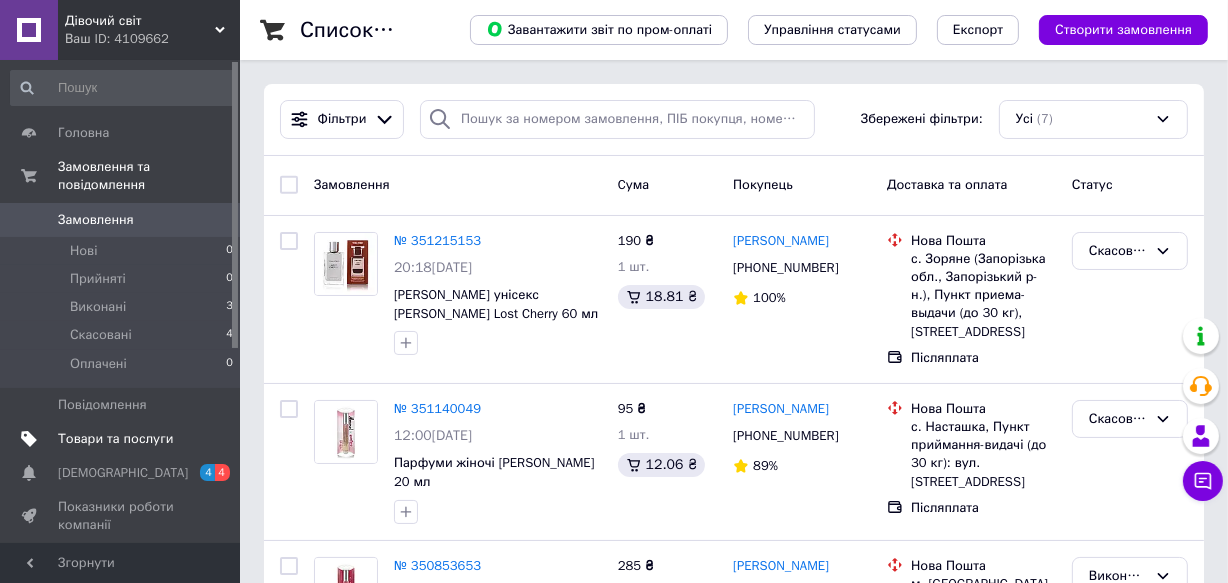 click on "Товари та послуги" at bounding box center (115, 439) 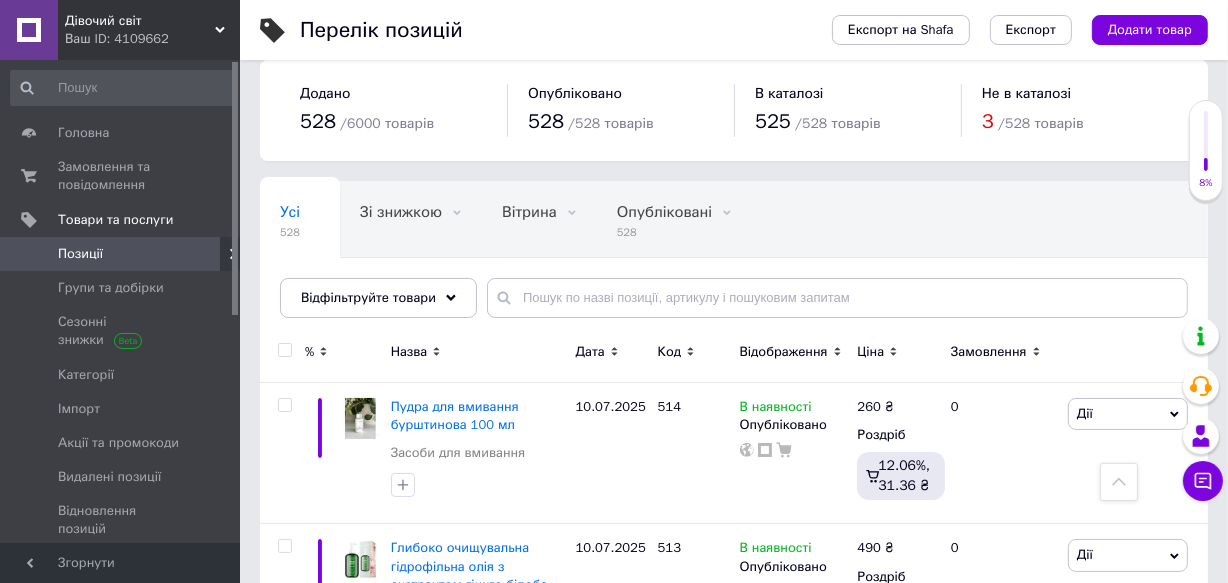scroll, scrollTop: 0, scrollLeft: 0, axis: both 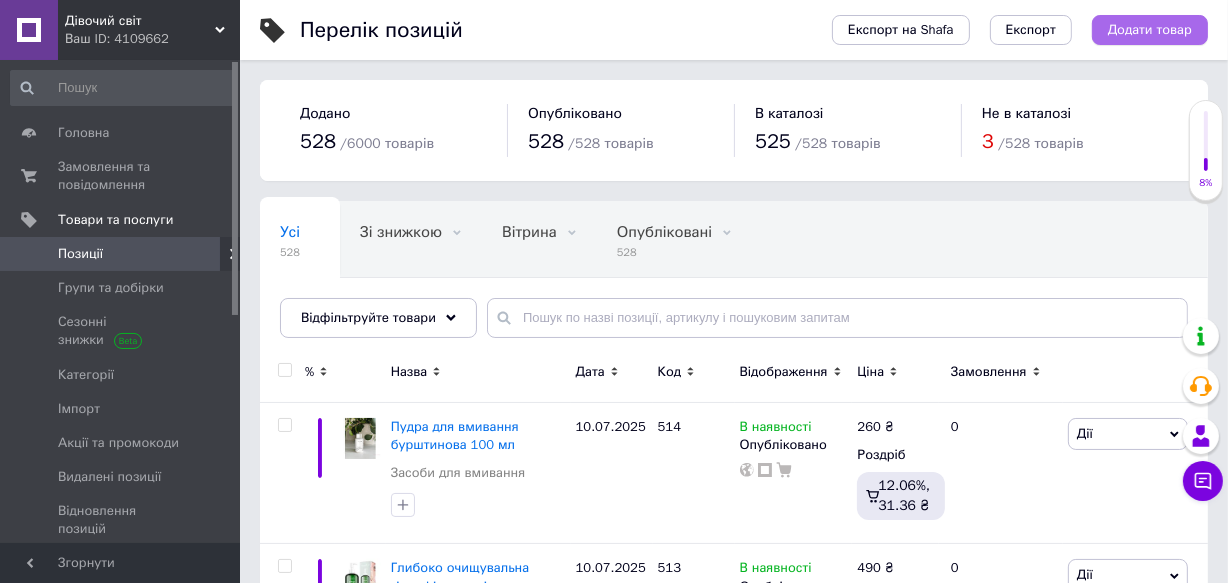 click on "Додати товар" at bounding box center [1150, 30] 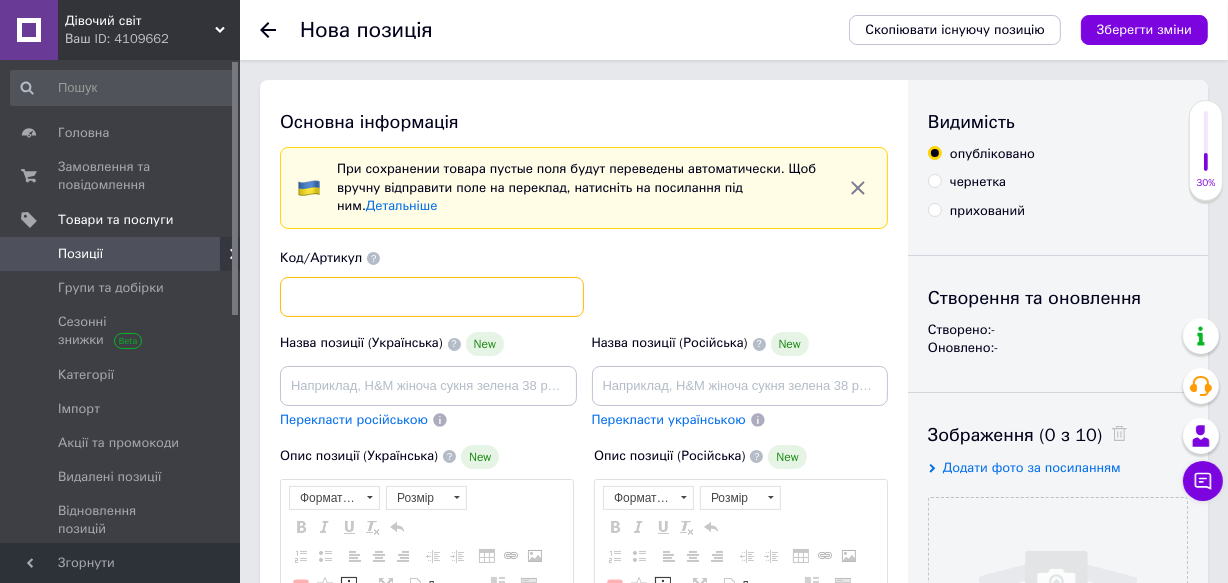 click at bounding box center [432, 297] 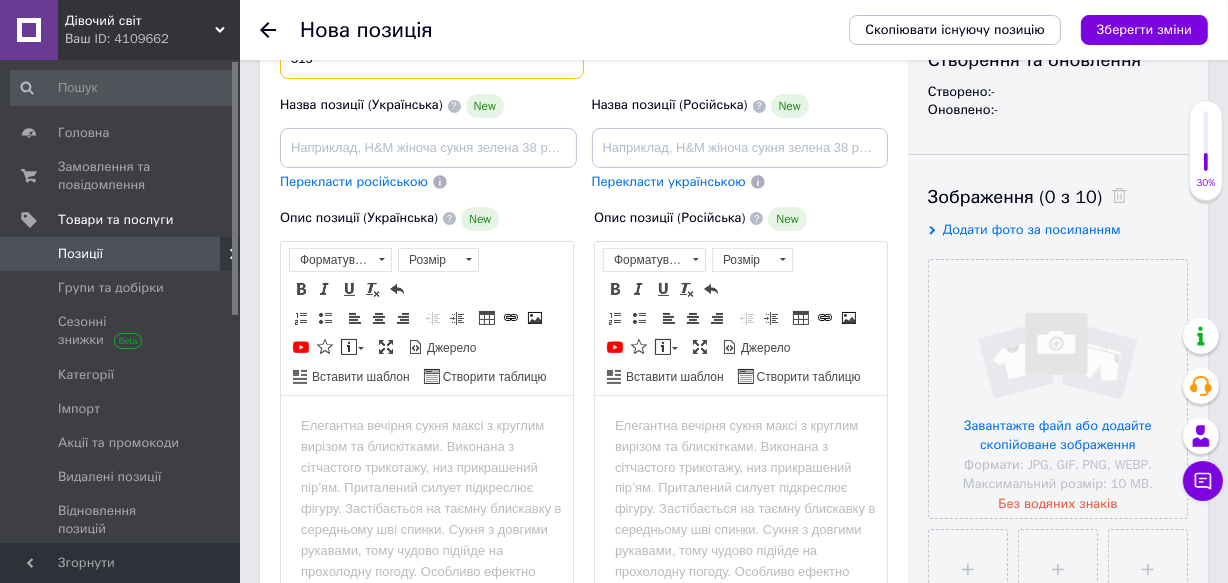 scroll, scrollTop: 272, scrollLeft: 0, axis: vertical 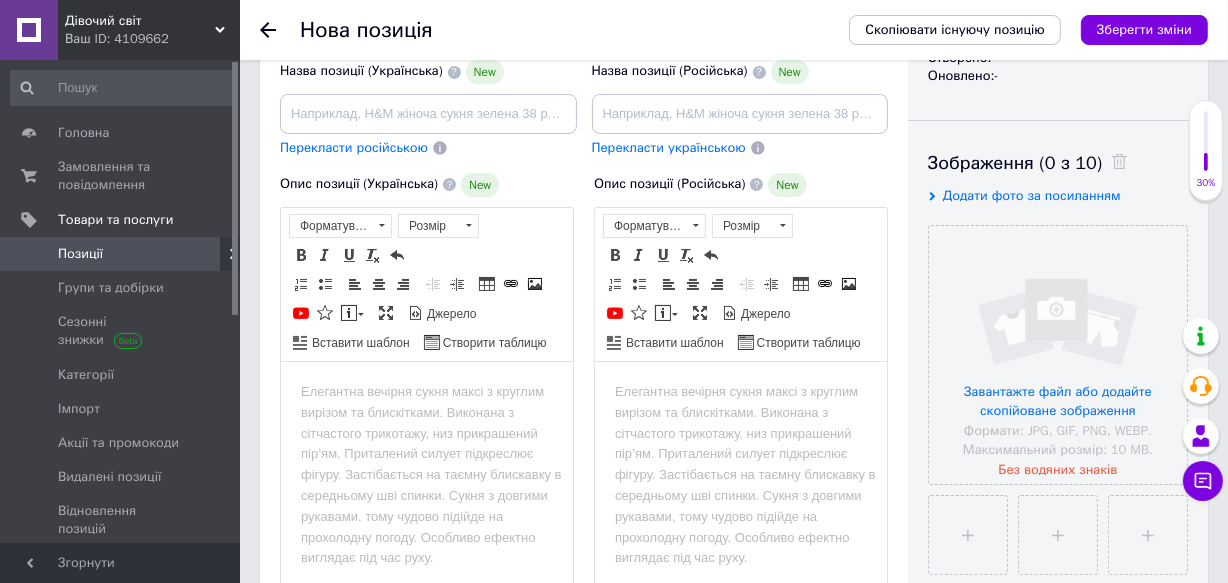 type on "515" 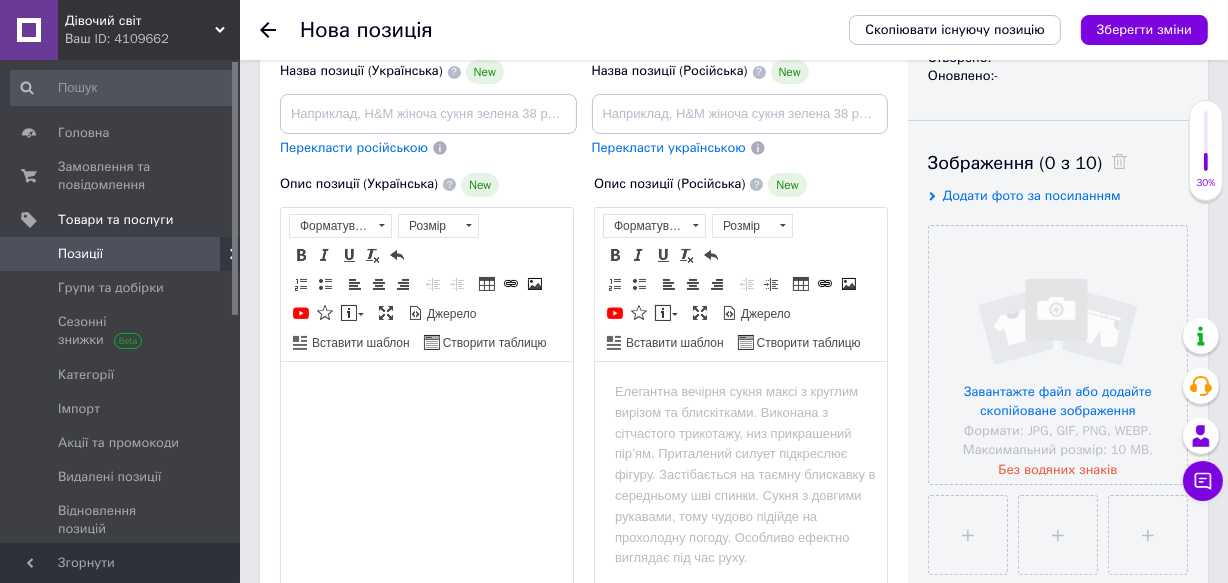 click at bounding box center (426, 391) 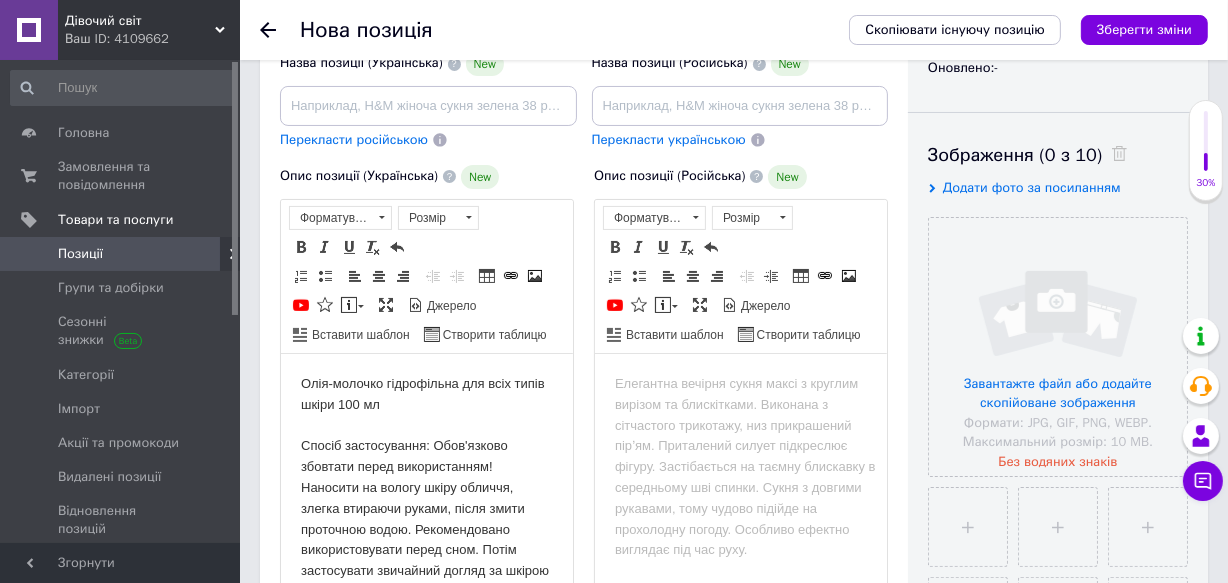 scroll, scrollTop: 100, scrollLeft: 0, axis: vertical 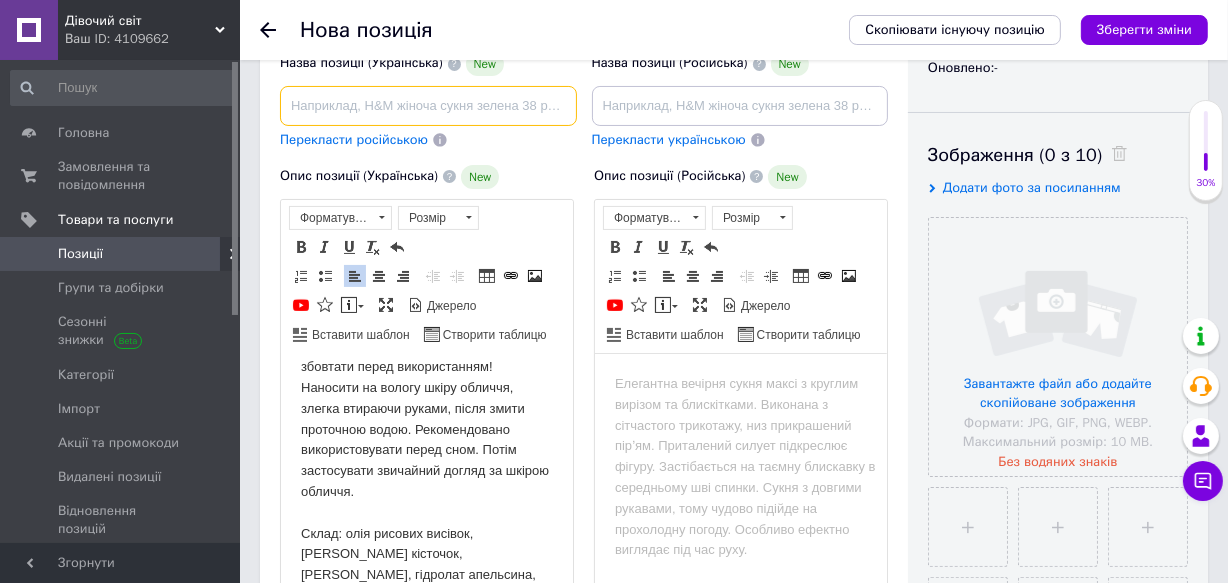 click at bounding box center [428, 106] 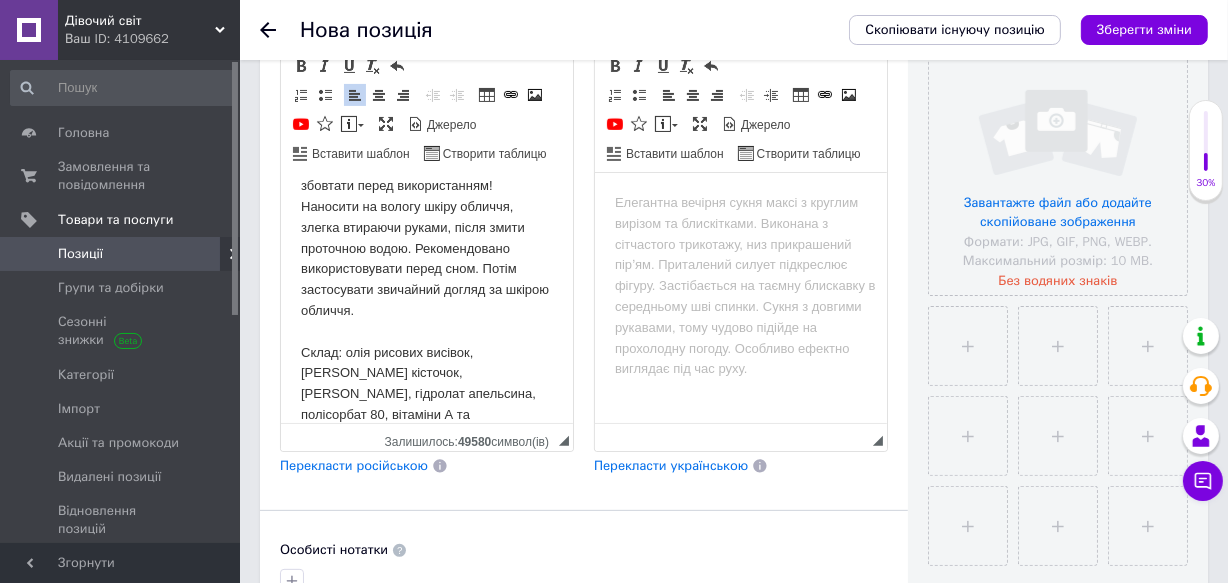 scroll, scrollTop: 359, scrollLeft: 0, axis: vertical 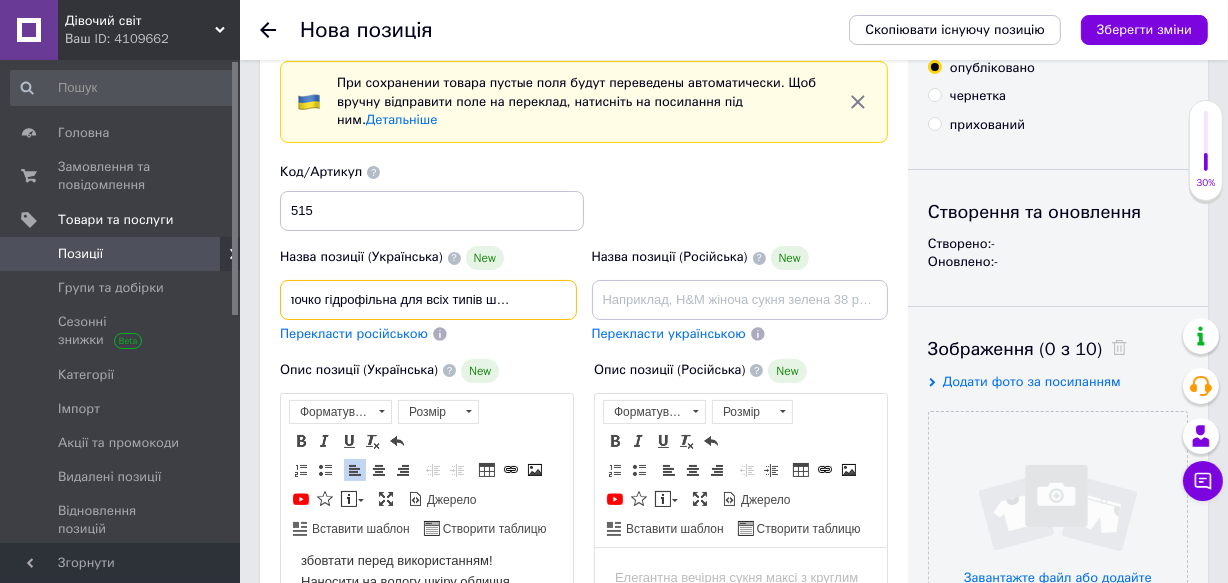type on "Олія-молочко гідрофільна для всіх типів шкіри 100 мл" 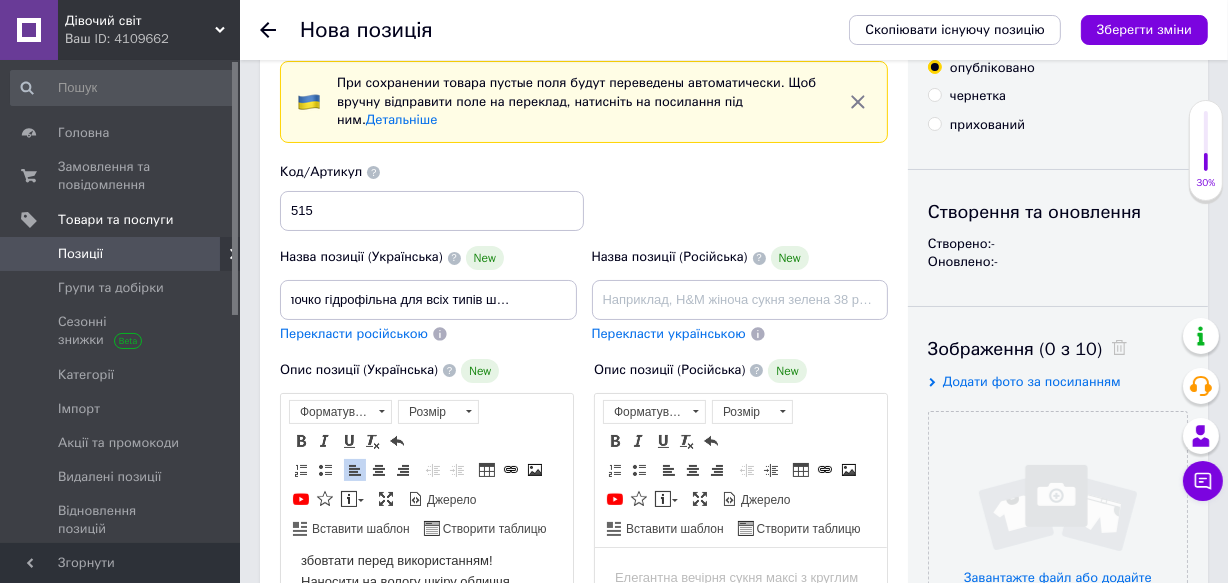 click on "Перекласти російською" at bounding box center [354, 333] 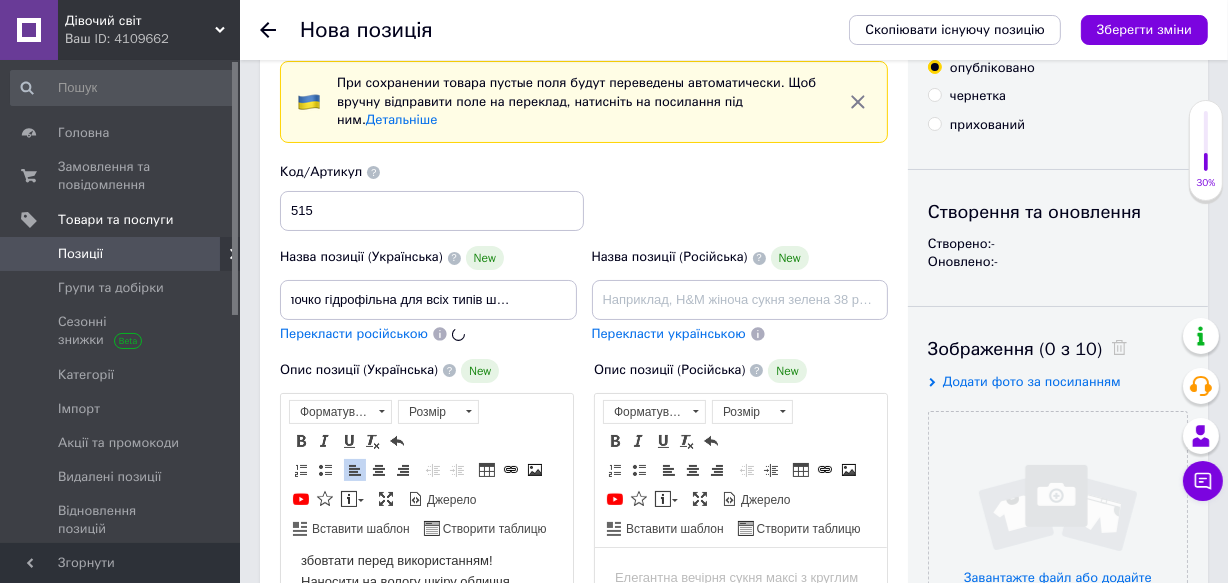 scroll, scrollTop: 0, scrollLeft: 0, axis: both 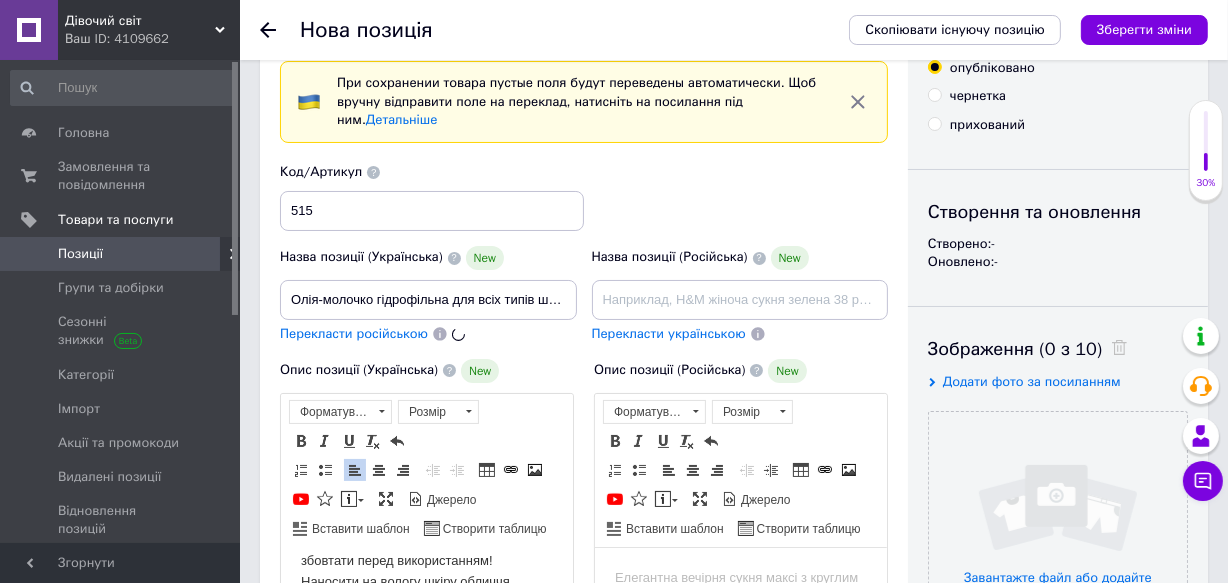 type on "Масло-молочко гидрофильное для всех типов кожи 100 мл" 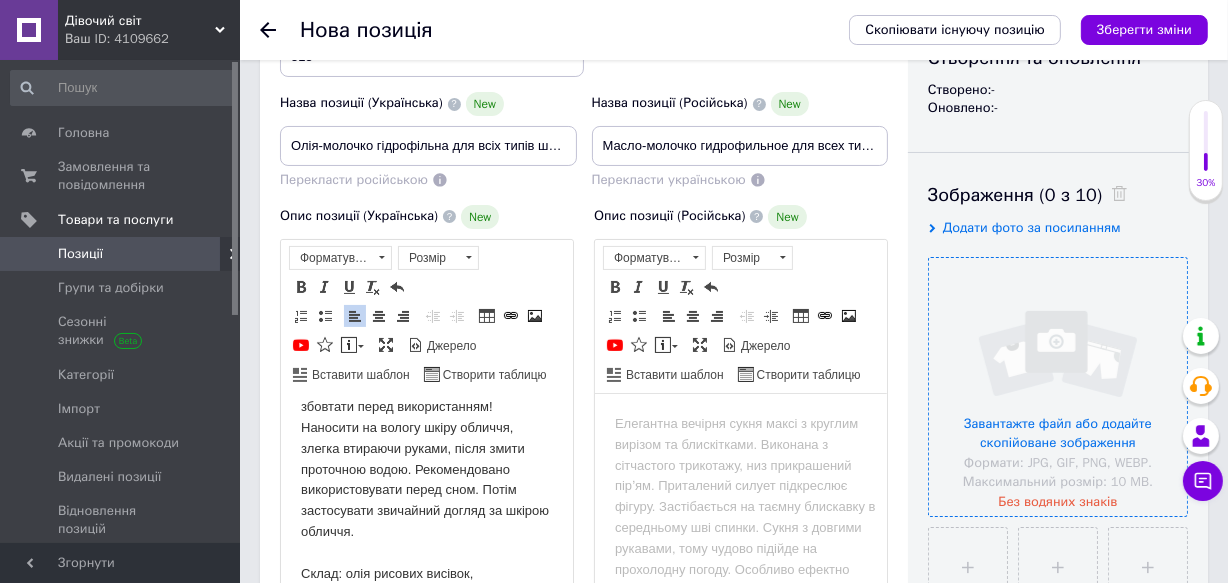 scroll, scrollTop: 359, scrollLeft: 0, axis: vertical 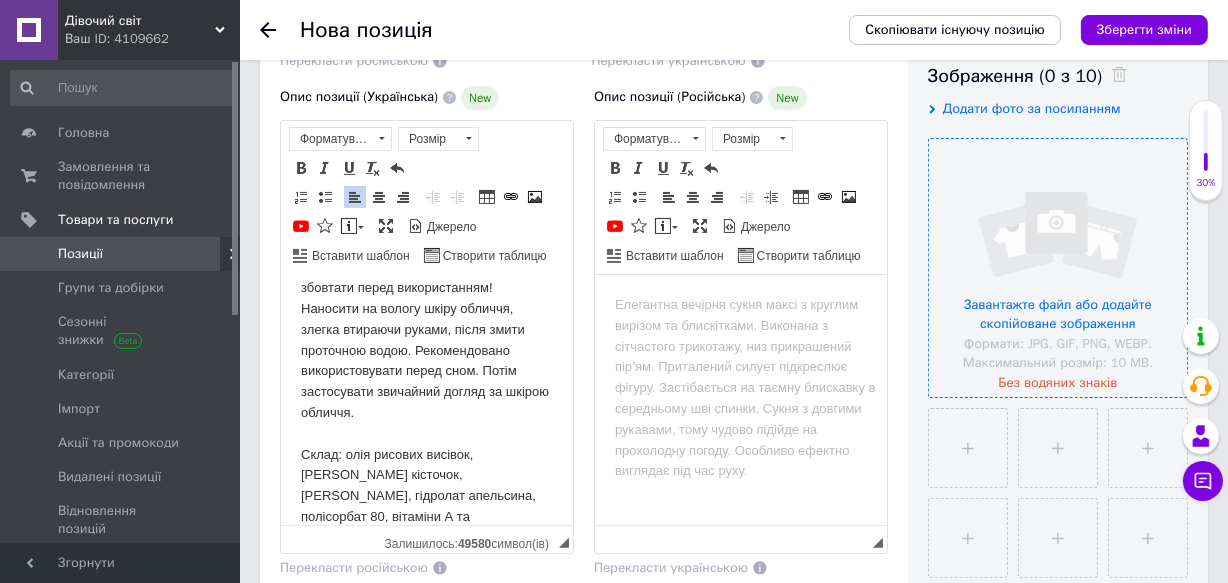 click at bounding box center (1058, 268) 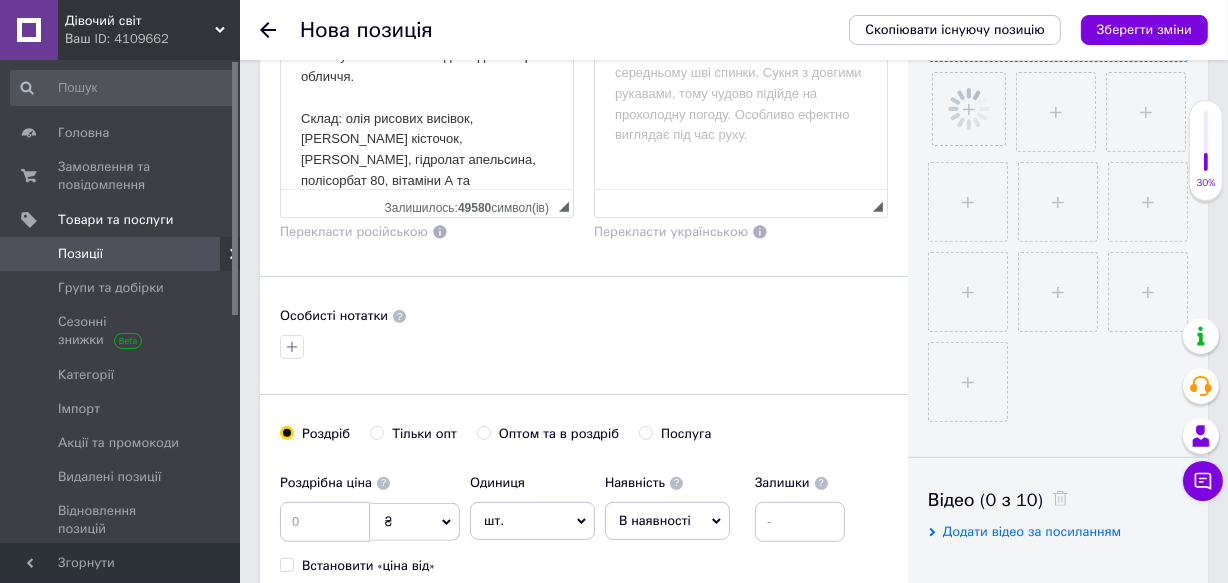 scroll, scrollTop: 722, scrollLeft: 0, axis: vertical 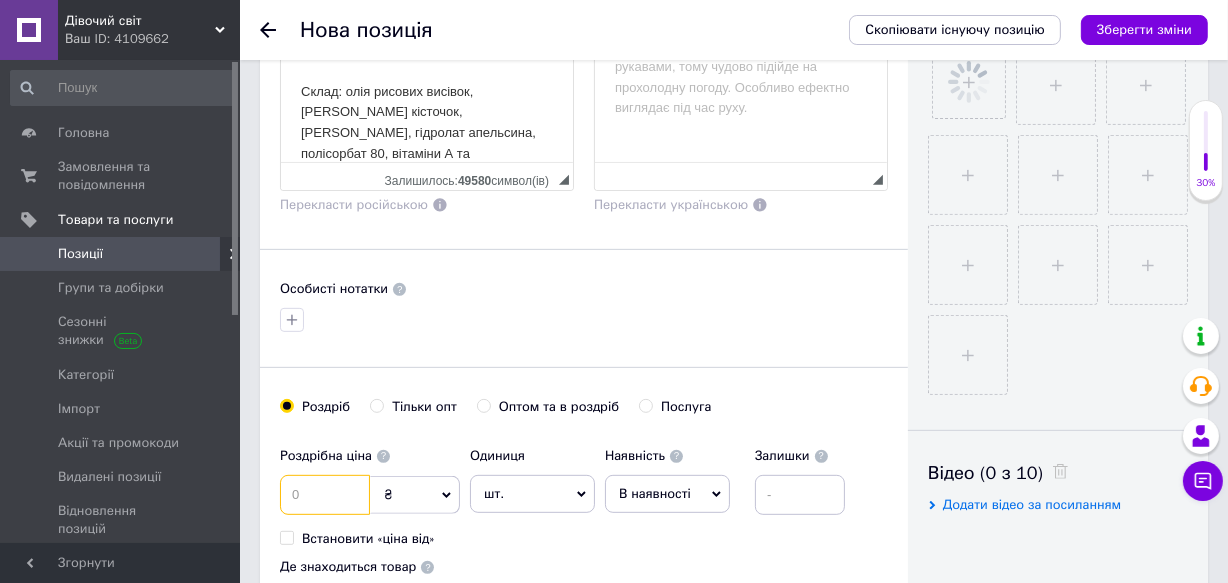 click at bounding box center (325, 495) 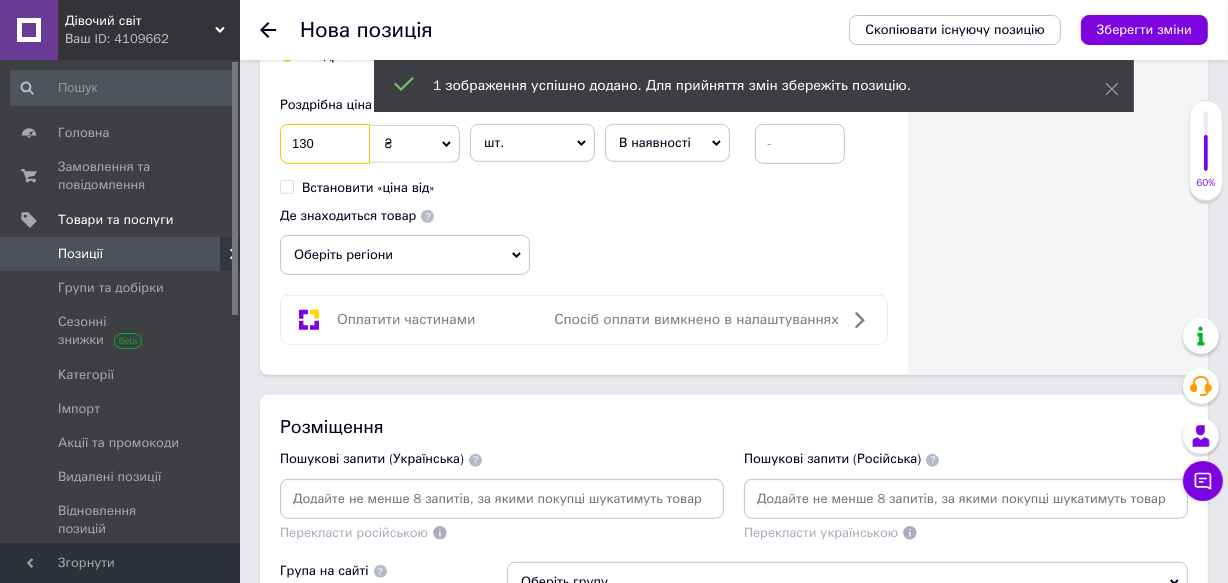 scroll, scrollTop: 1086, scrollLeft: 0, axis: vertical 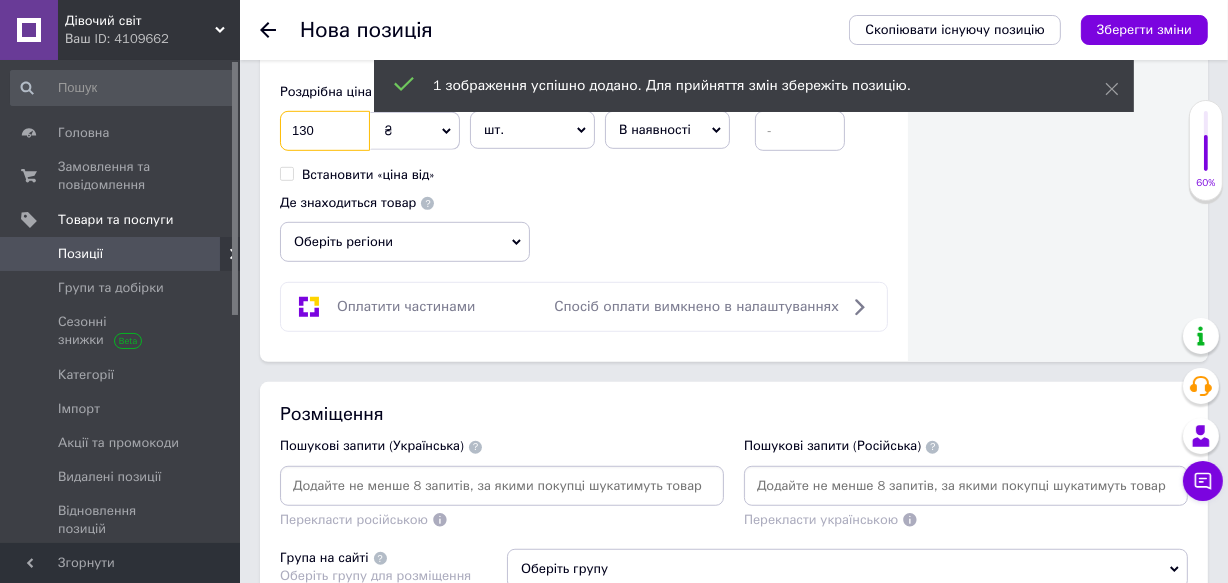type on "130" 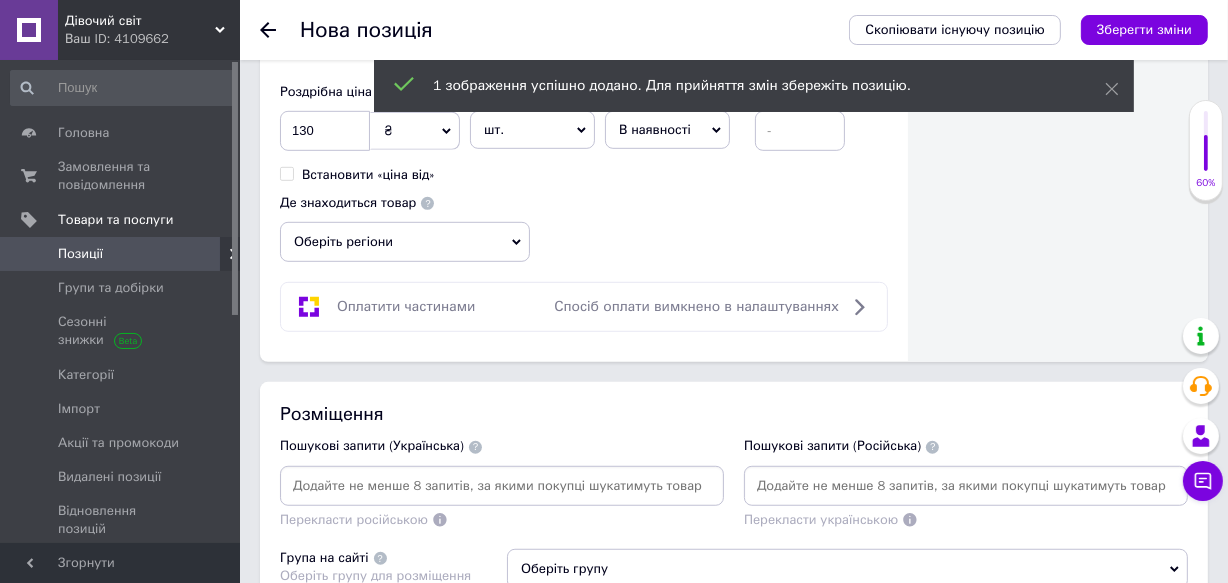 click at bounding box center (966, 486) 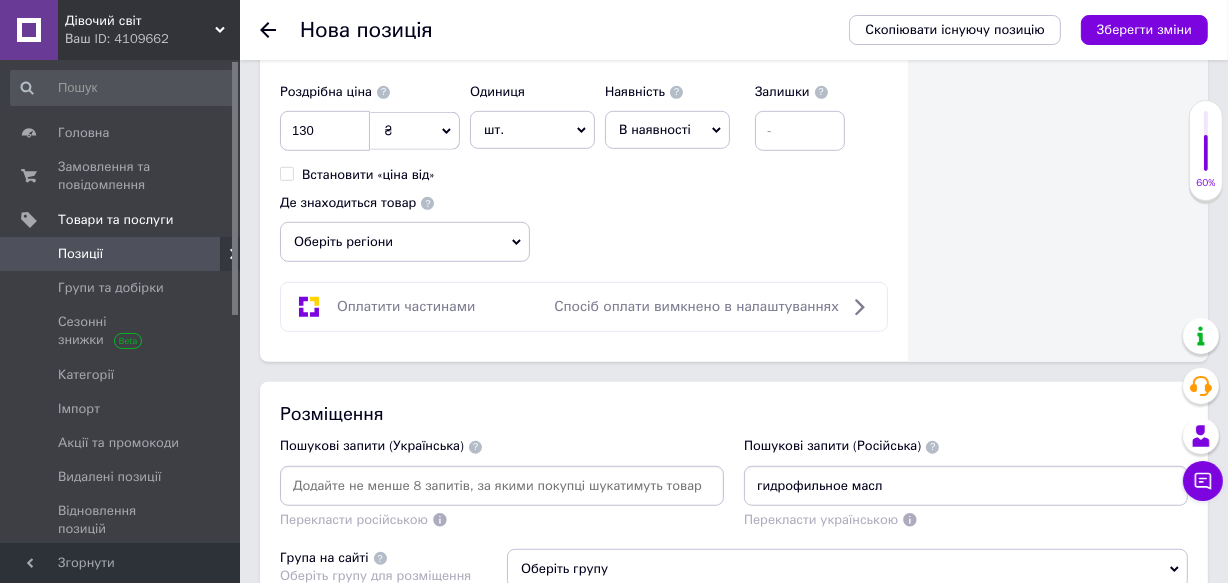 type on "гидрофильное масло" 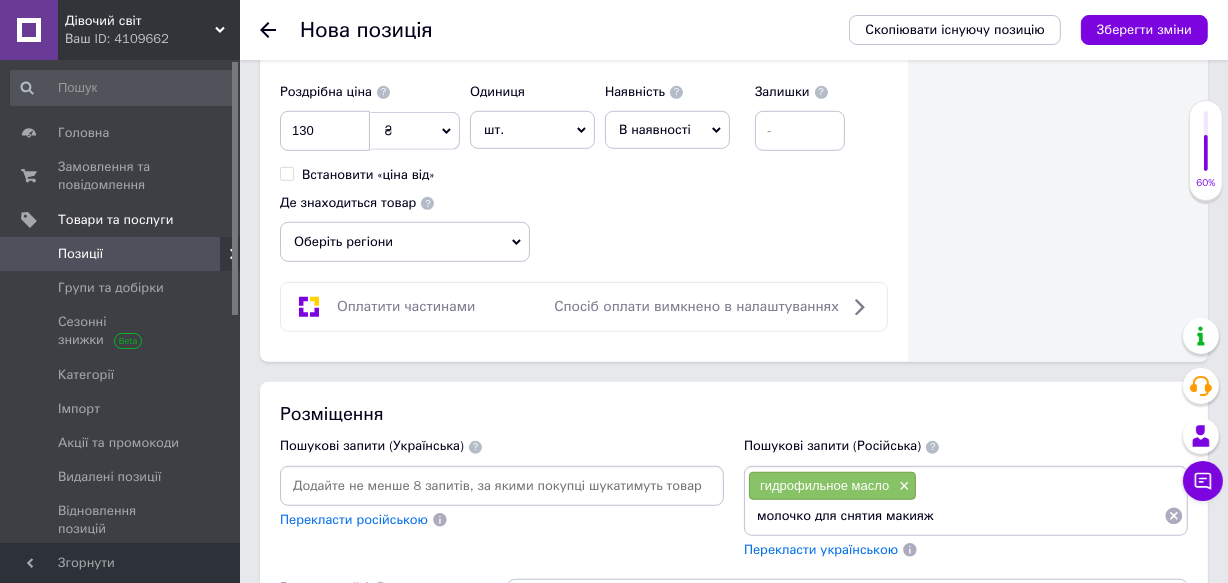 type on "молочко для снятия макияжа" 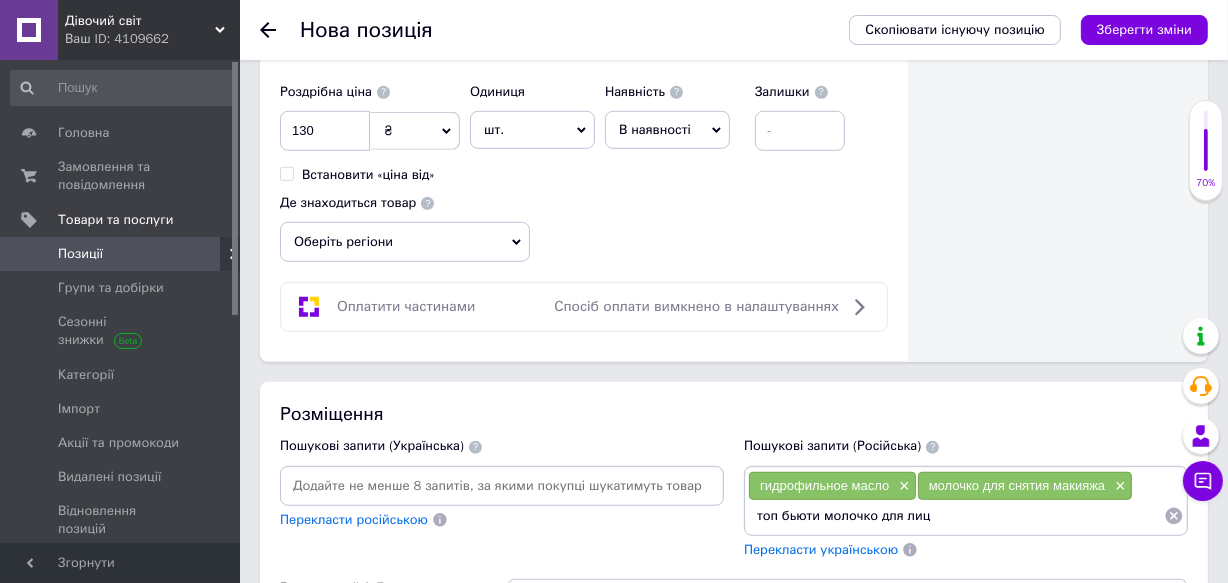 type on "топ бьюти молочко для лица" 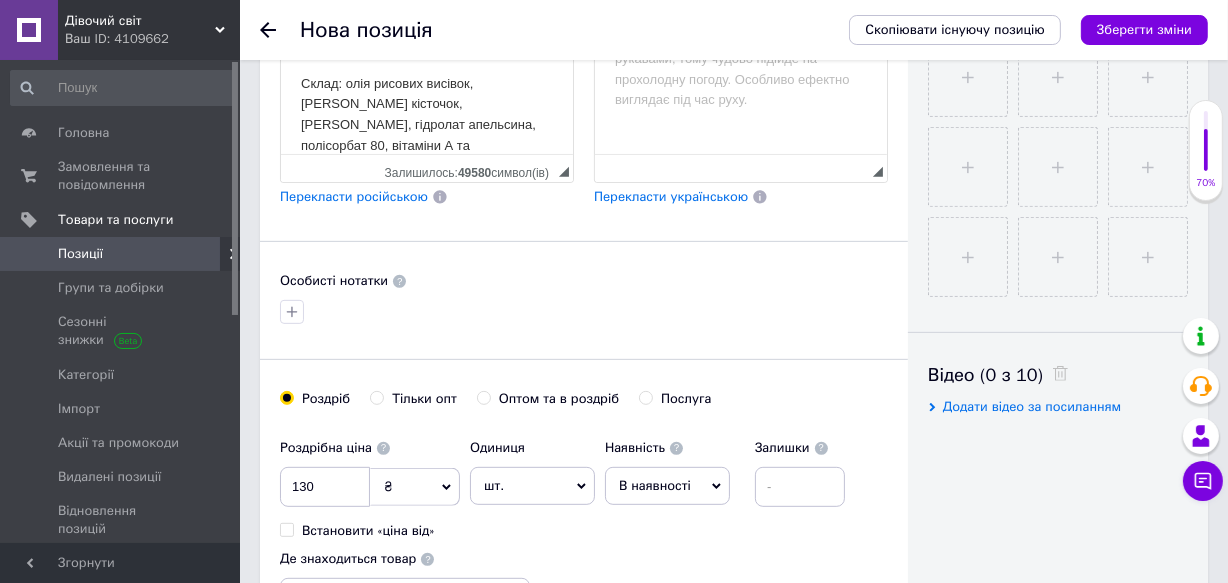 scroll, scrollTop: 722, scrollLeft: 0, axis: vertical 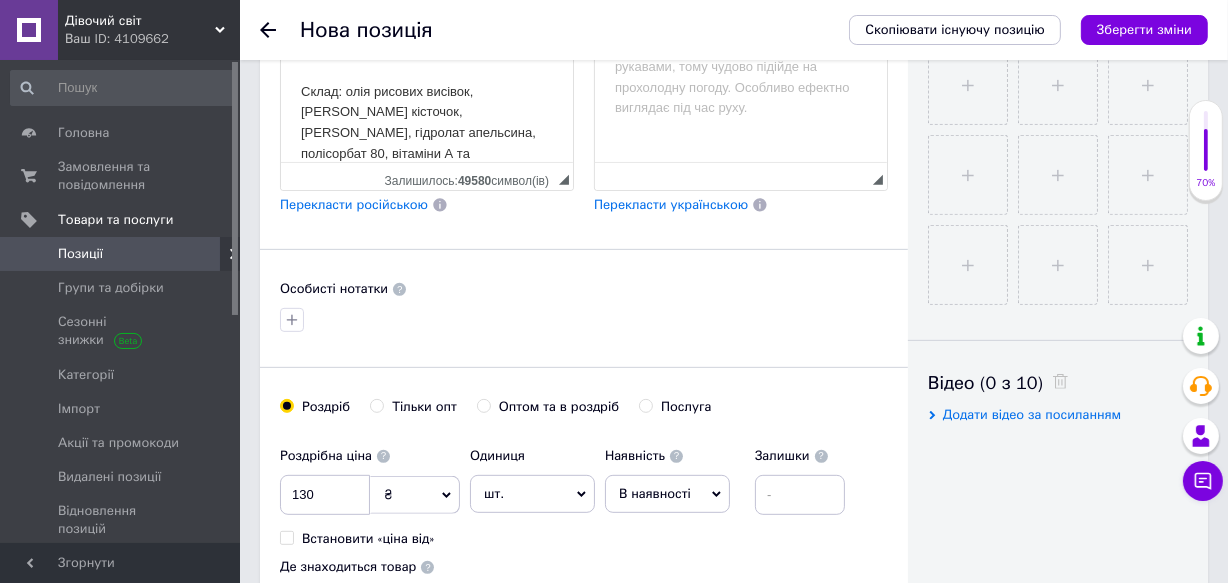 click on "Перекласти російською" at bounding box center (354, 204) 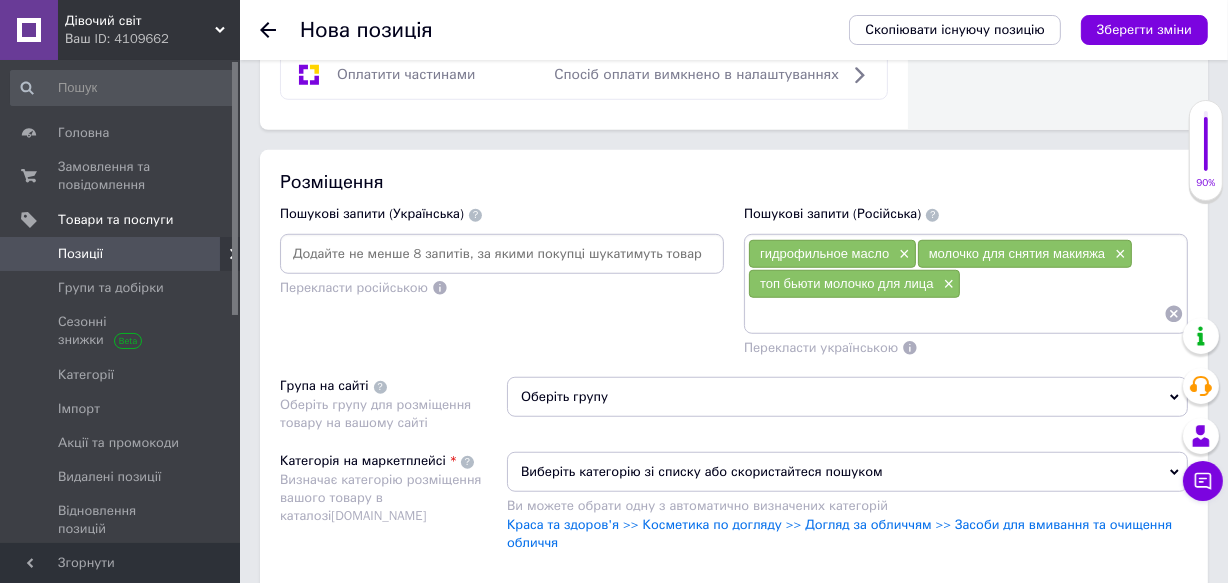 scroll, scrollTop: 1262, scrollLeft: 0, axis: vertical 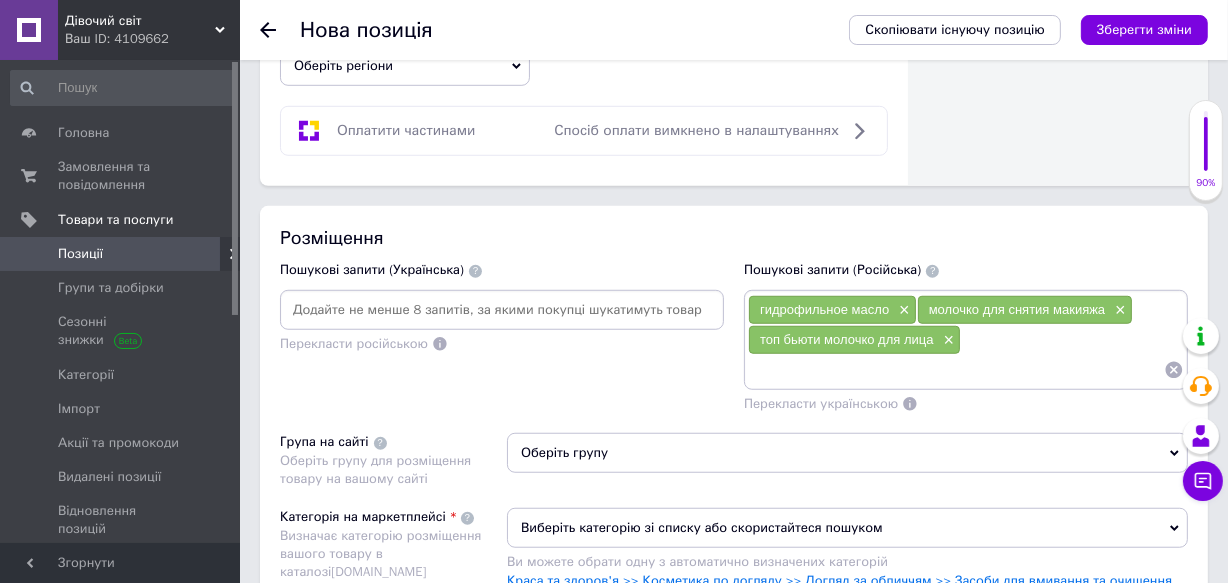 click at bounding box center [956, 370] 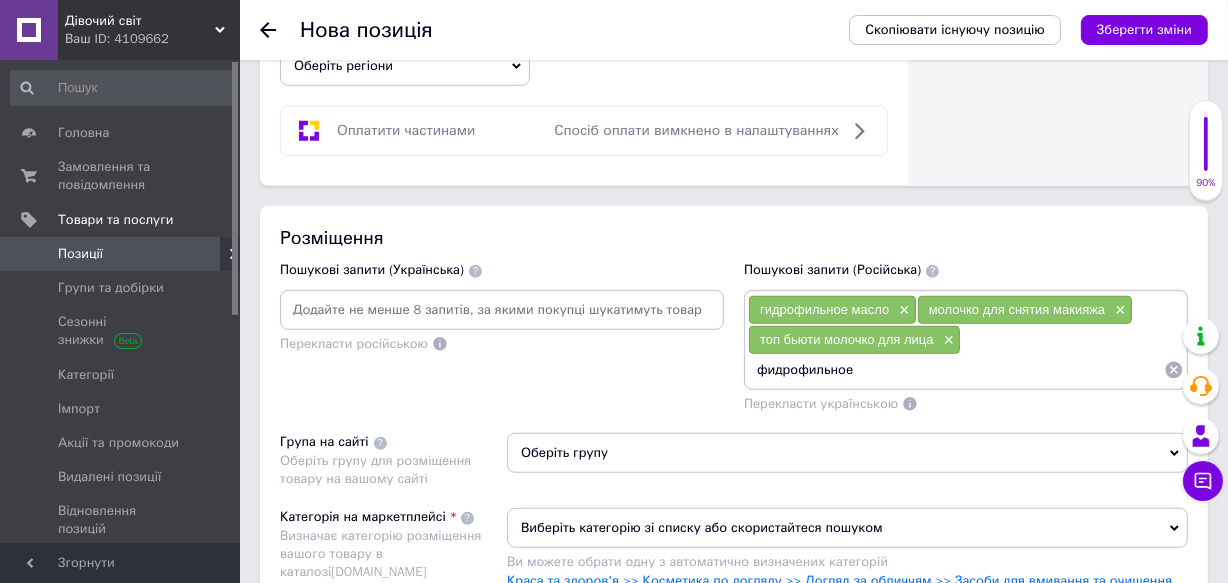 click on "фидрофильное" at bounding box center [956, 370] 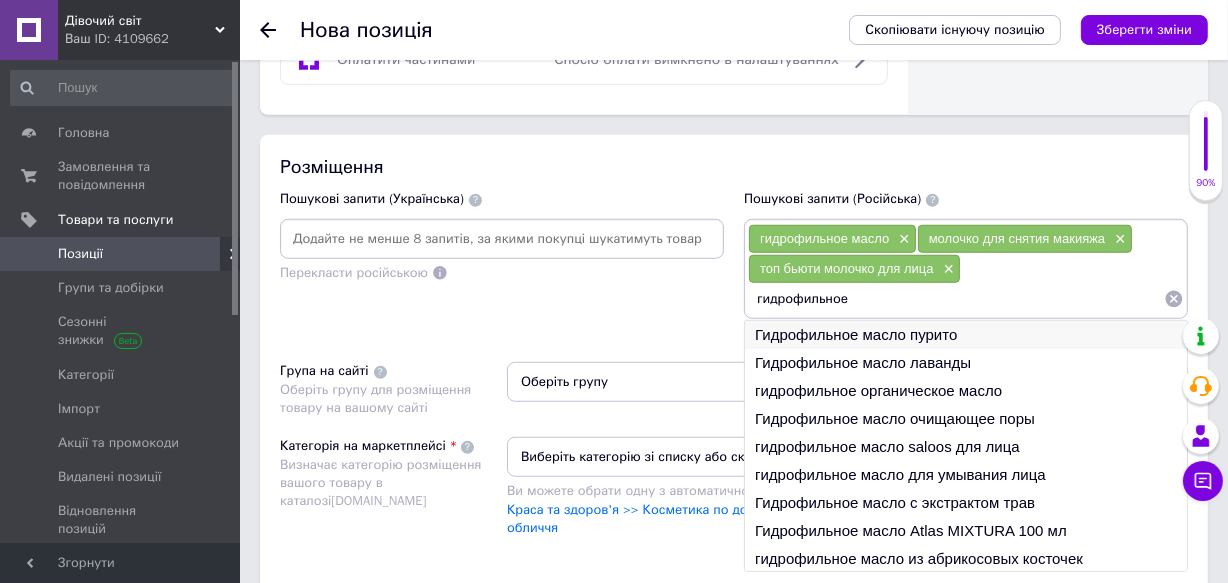 scroll, scrollTop: 1353, scrollLeft: 0, axis: vertical 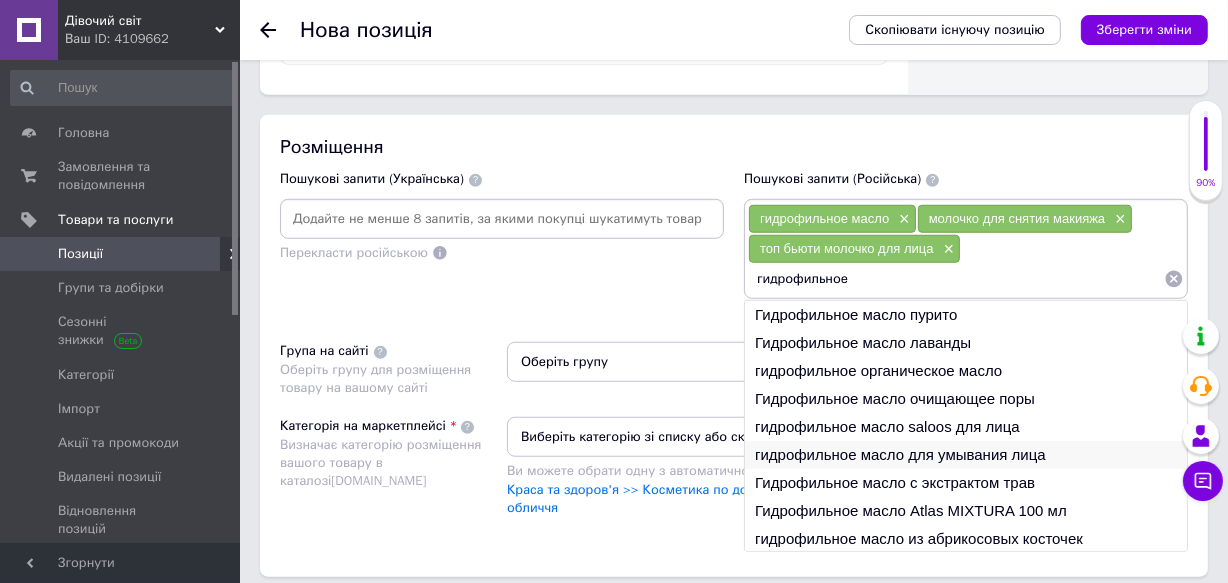type on "гидрофильное" 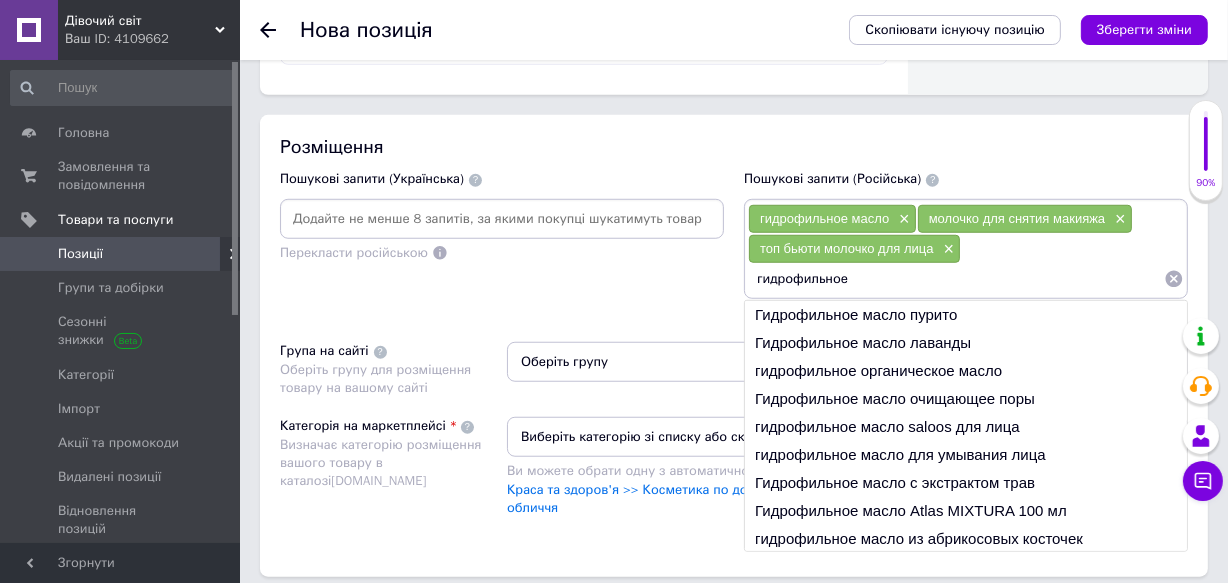 type 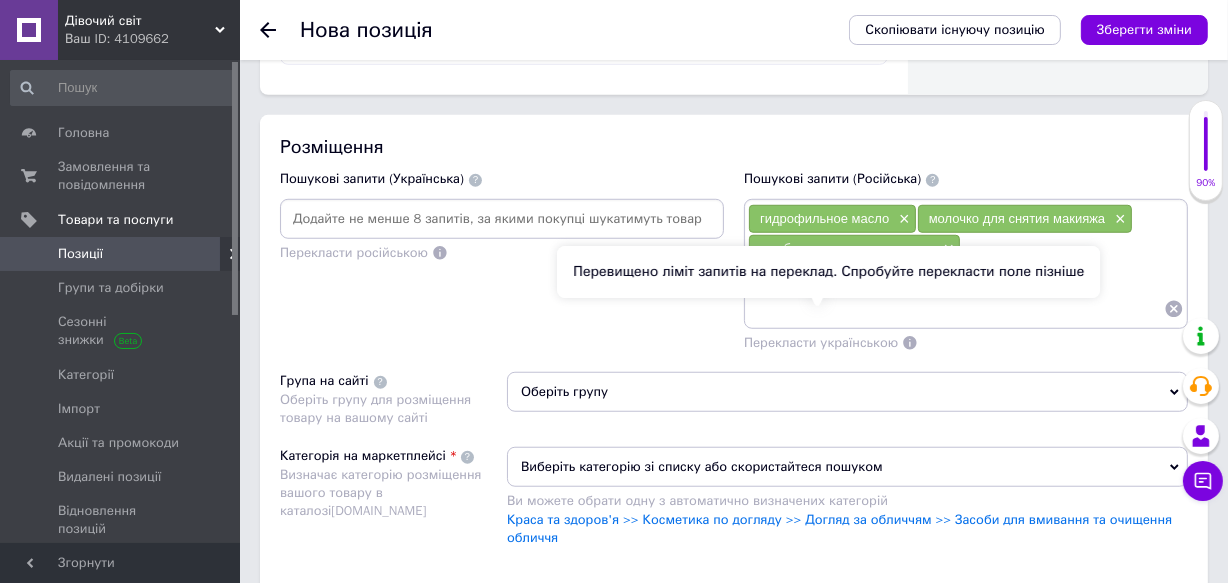 click on "Перекласти українською" at bounding box center (821, 342) 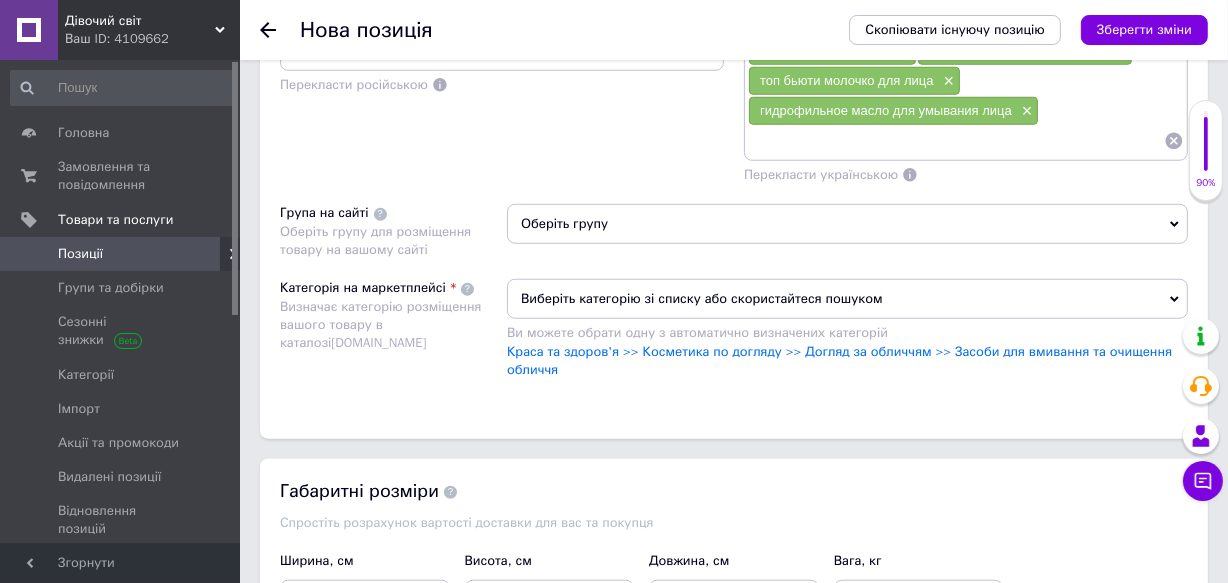 scroll, scrollTop: 1535, scrollLeft: 0, axis: vertical 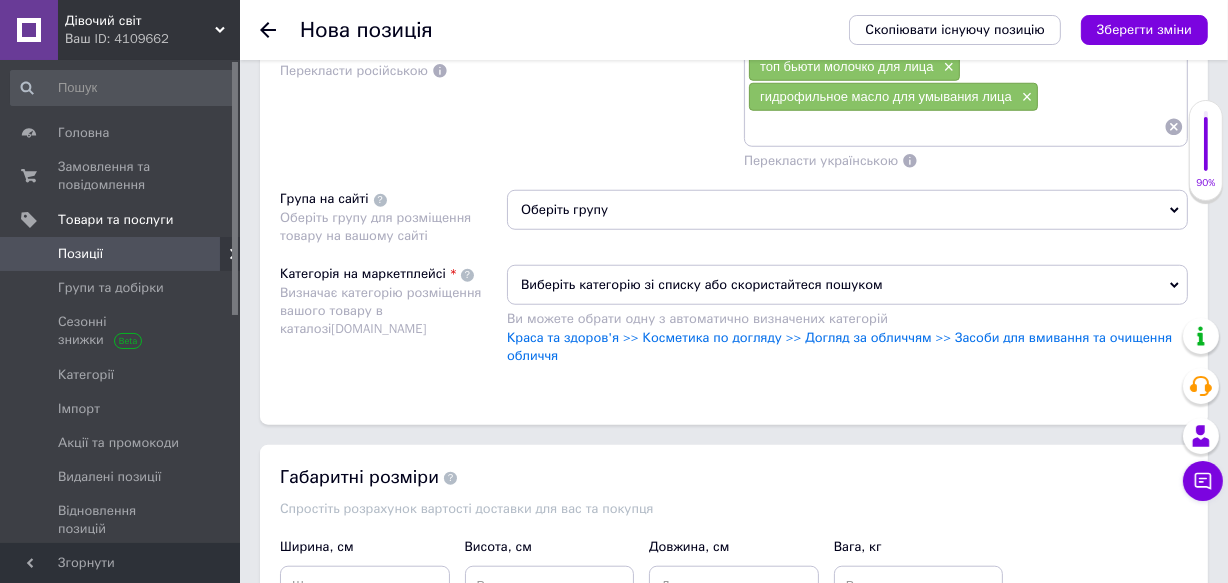 click on "Оберіть групу" at bounding box center [847, 210] 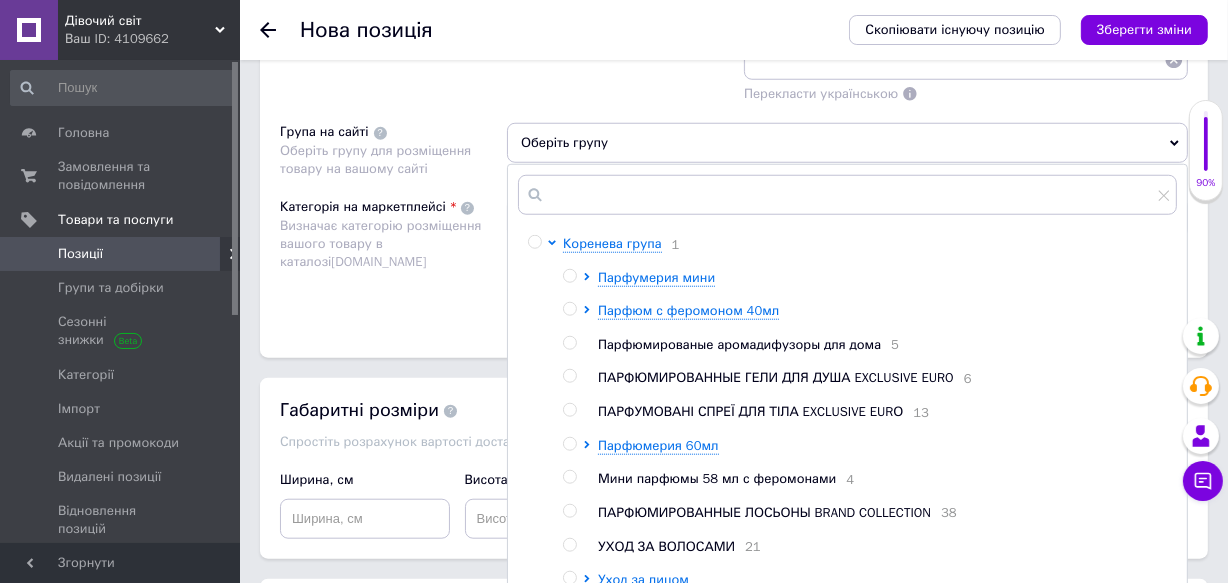scroll, scrollTop: 1746, scrollLeft: 0, axis: vertical 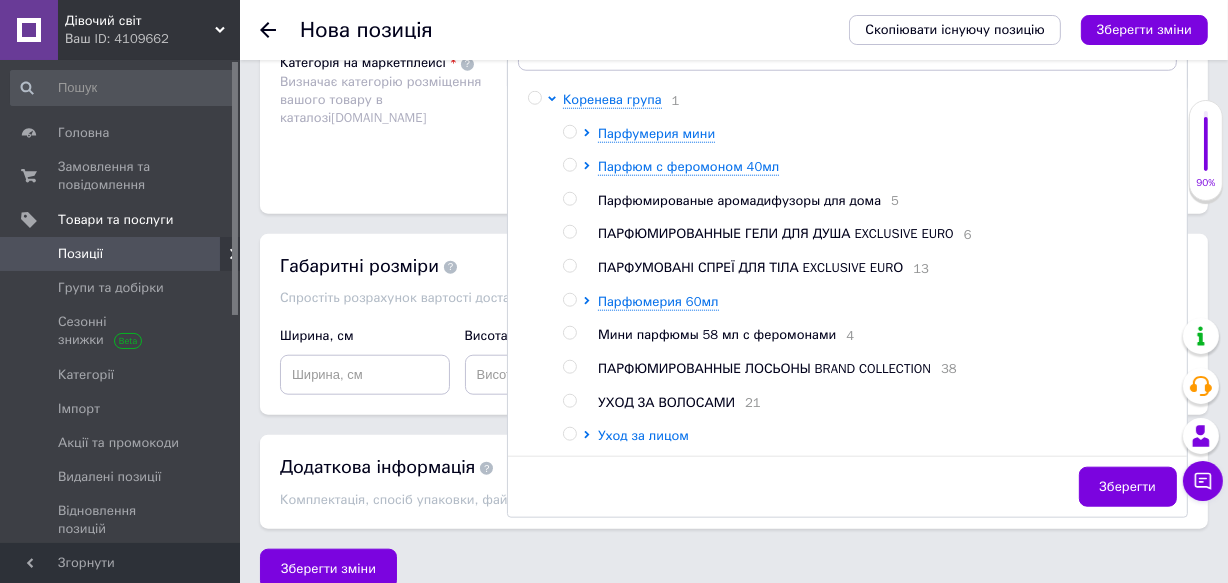 click on "Уход за лицом" at bounding box center [643, 435] 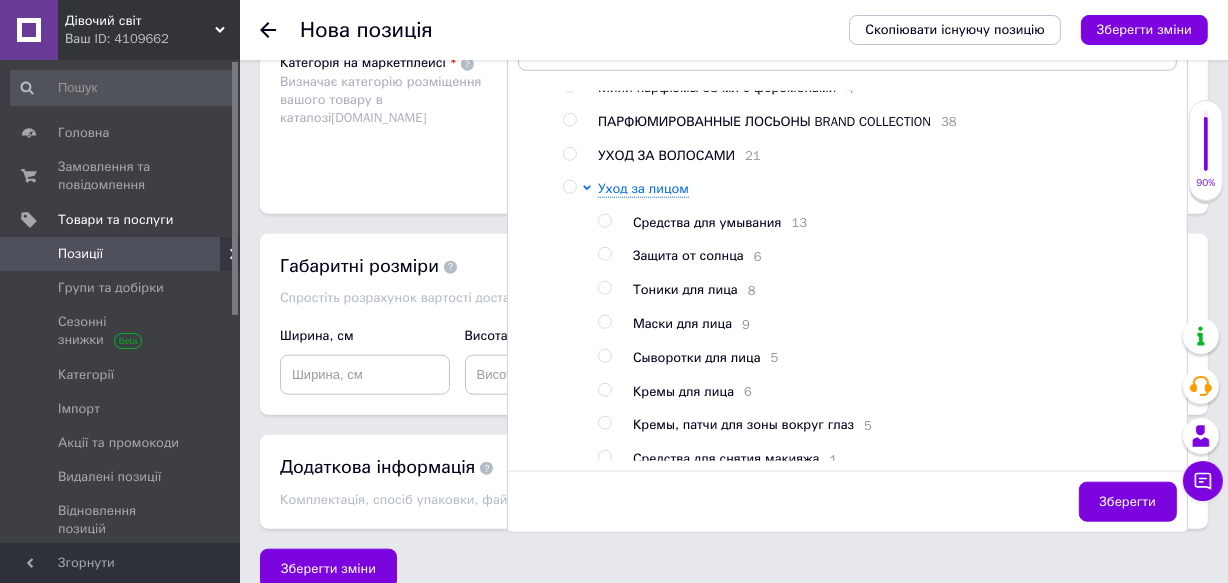 scroll, scrollTop: 264, scrollLeft: 0, axis: vertical 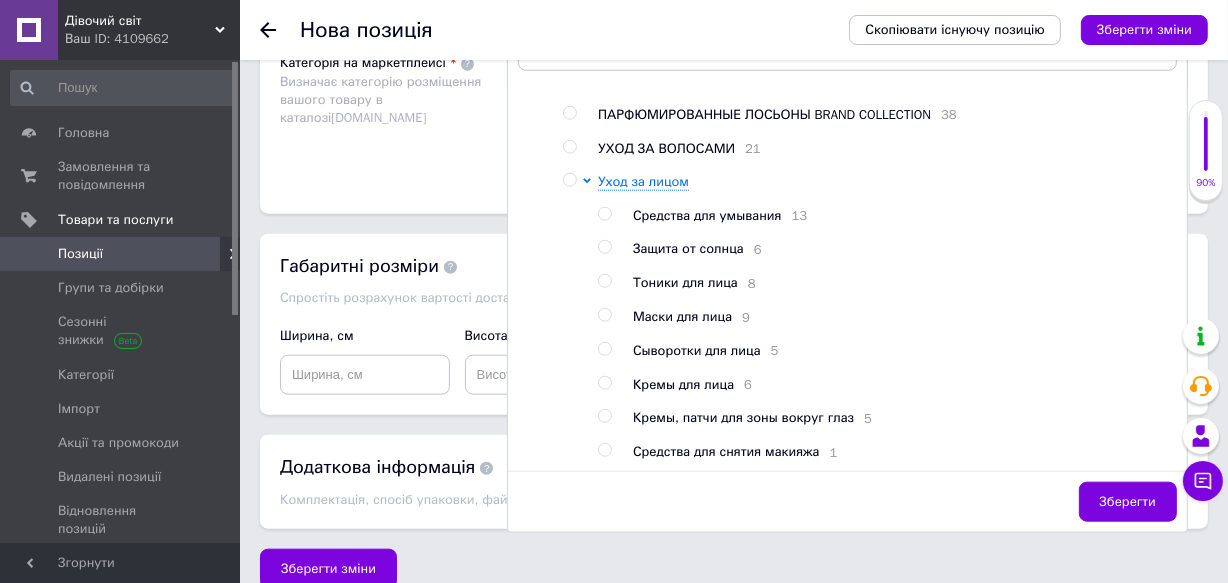 click on "Средства для снятия макияжа" at bounding box center [726, 451] 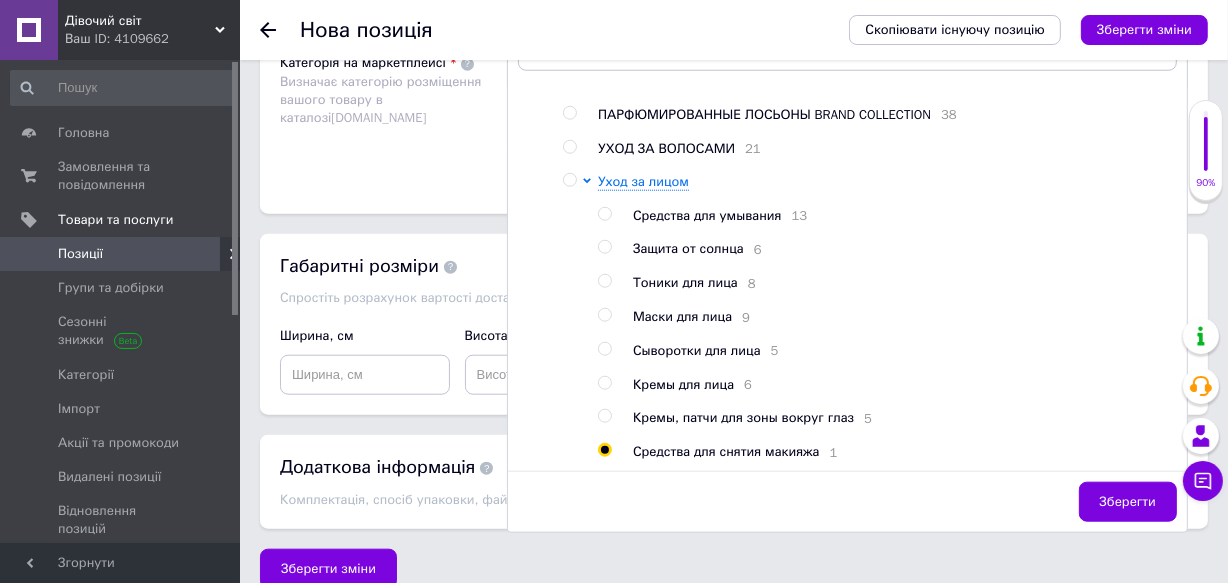 radio on "true" 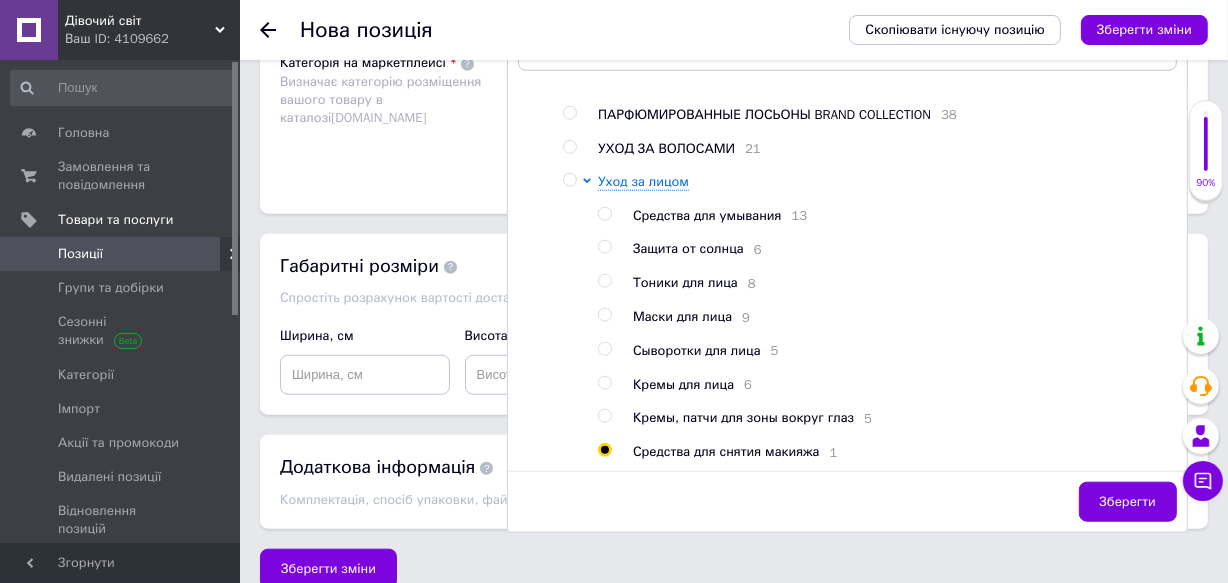 drag, startPoint x: 1157, startPoint y: 459, endPoint x: 1143, endPoint y: 467, distance: 16.124516 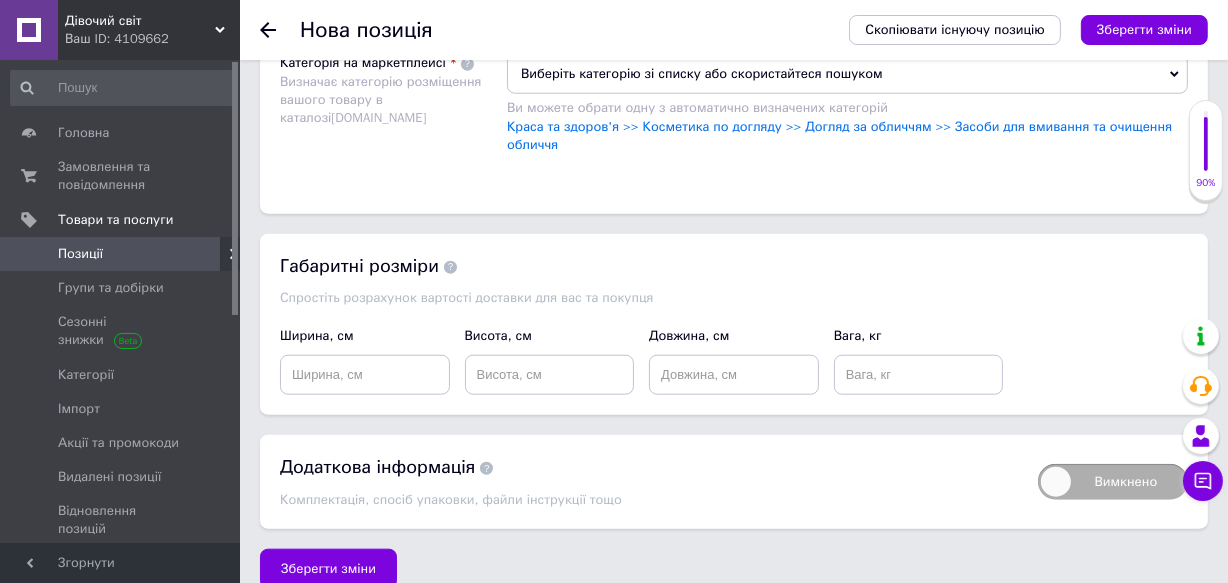 drag, startPoint x: 1140, startPoint y: 467, endPoint x: 1063, endPoint y: 212, distance: 266.37192 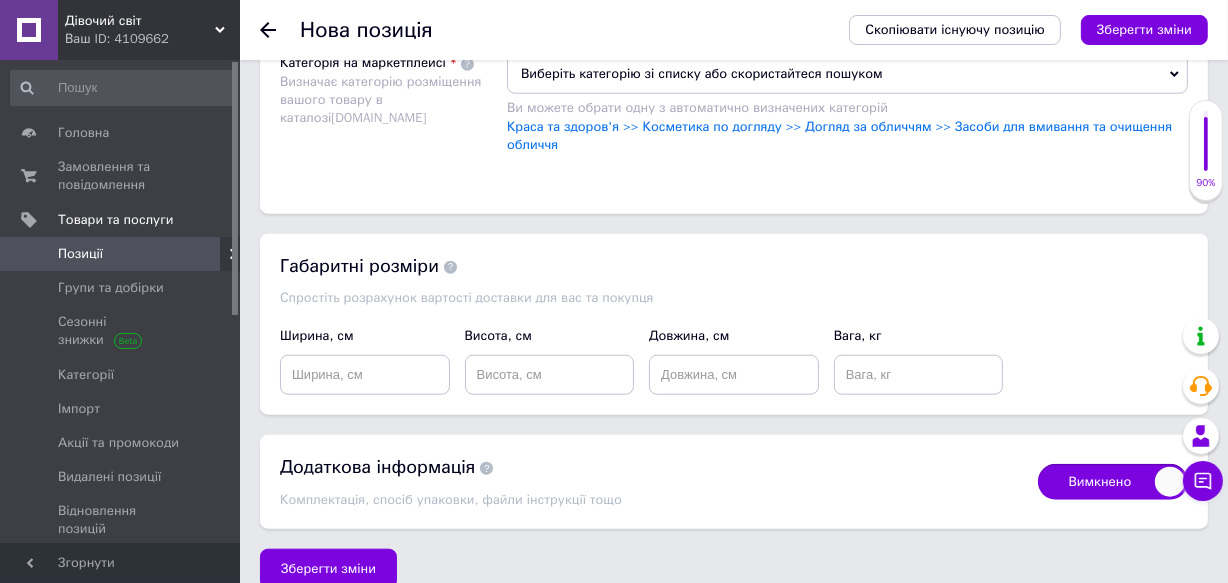 checkbox on "true" 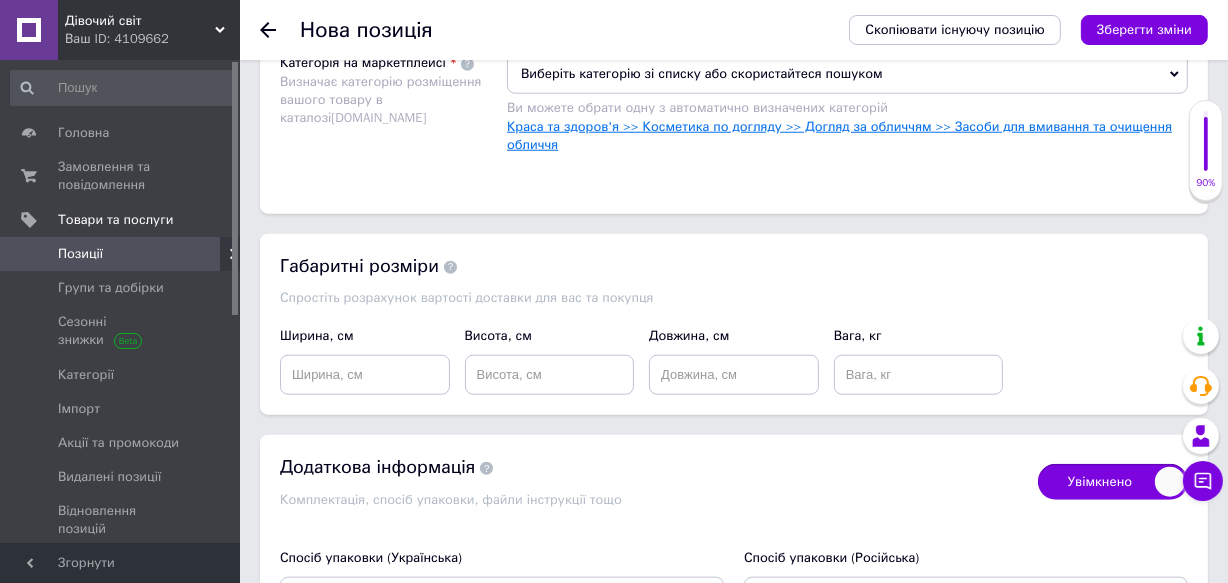 click on "Краса та здоров'я >> Косметика по догляду >> Догляд за обличчям >> Засоби для вмивання та очищення обличчя" at bounding box center [839, 135] 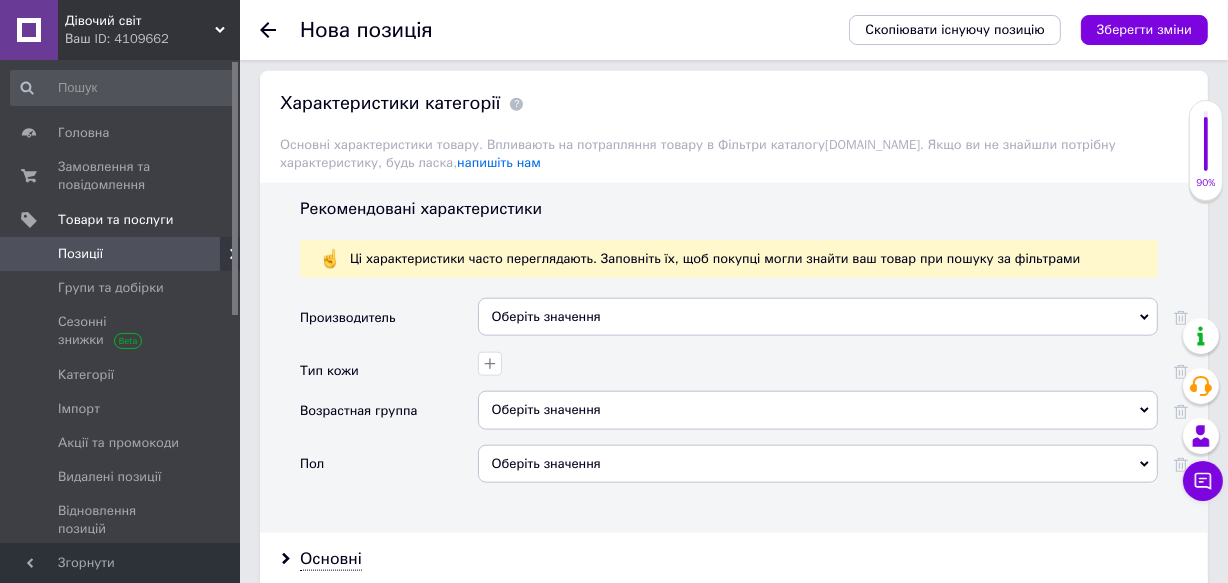 scroll, scrollTop: 1928, scrollLeft: 0, axis: vertical 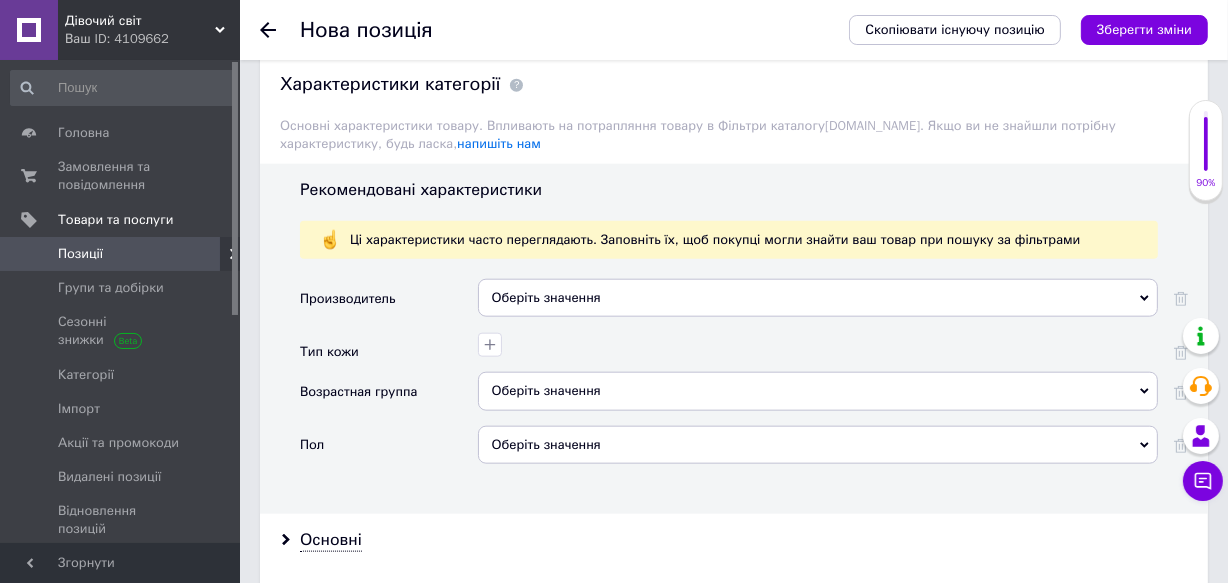 click on "Оберіть значення" at bounding box center [818, 298] 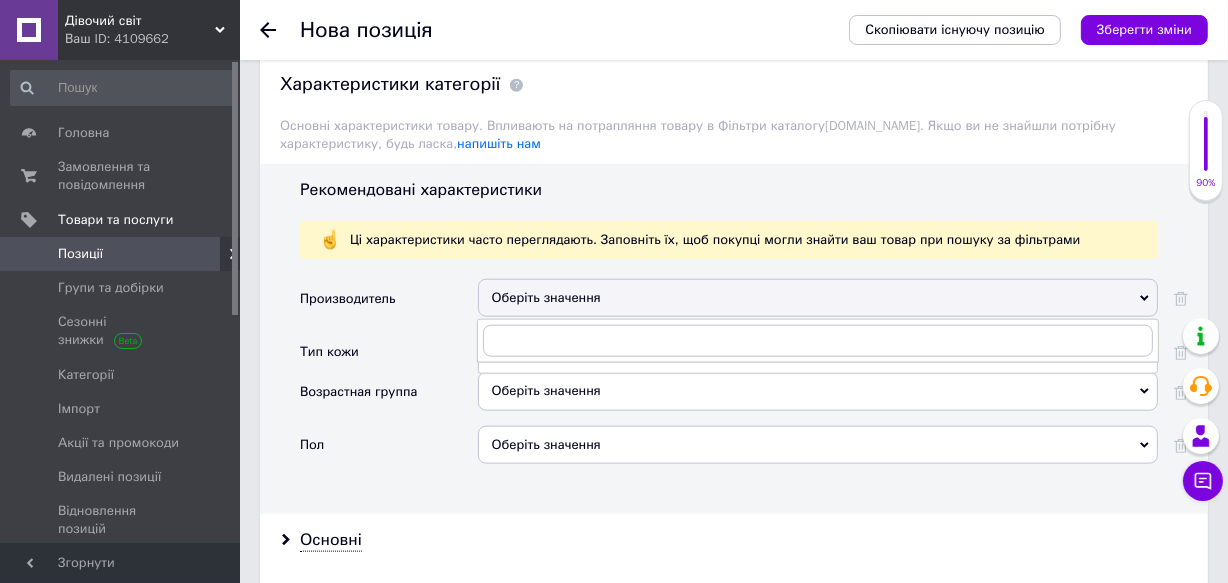 click on "Производитель" at bounding box center [389, 305] 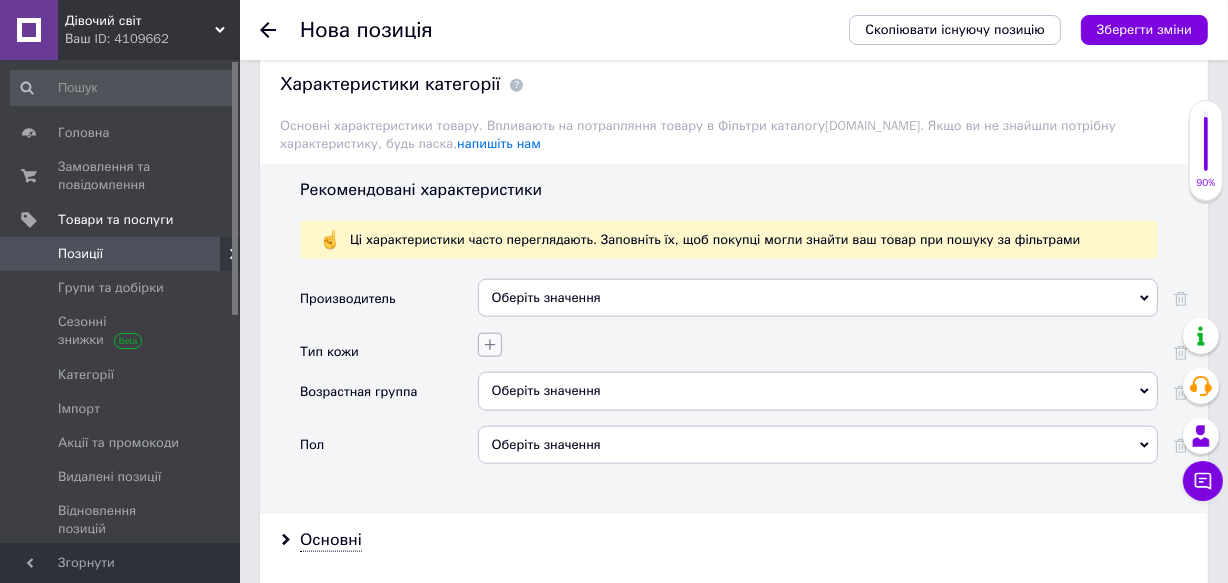 click 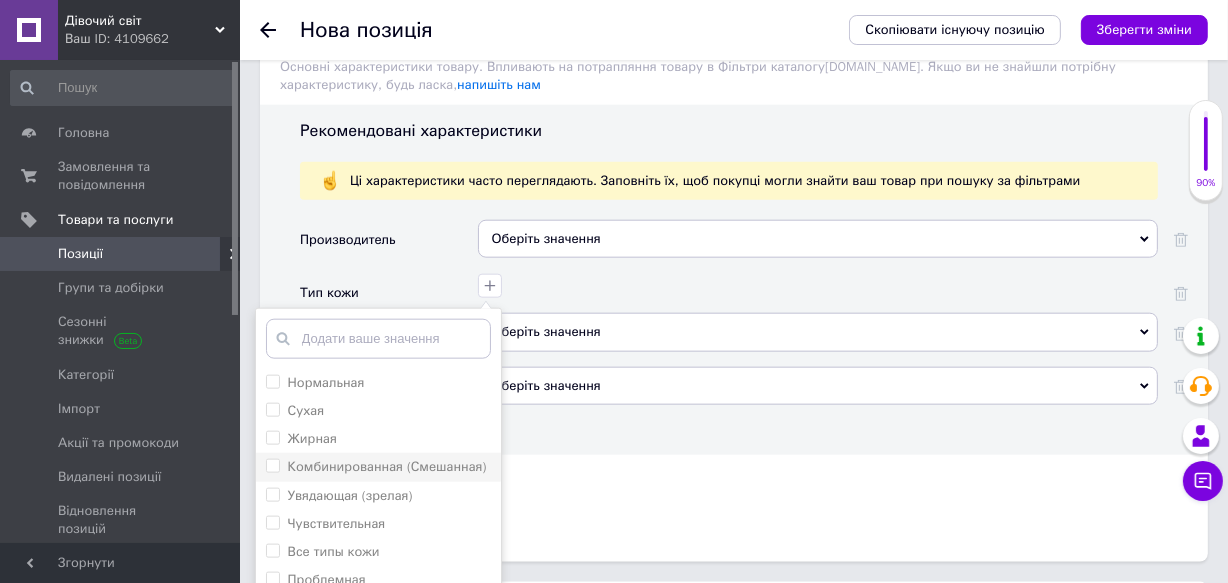 scroll, scrollTop: 2019, scrollLeft: 0, axis: vertical 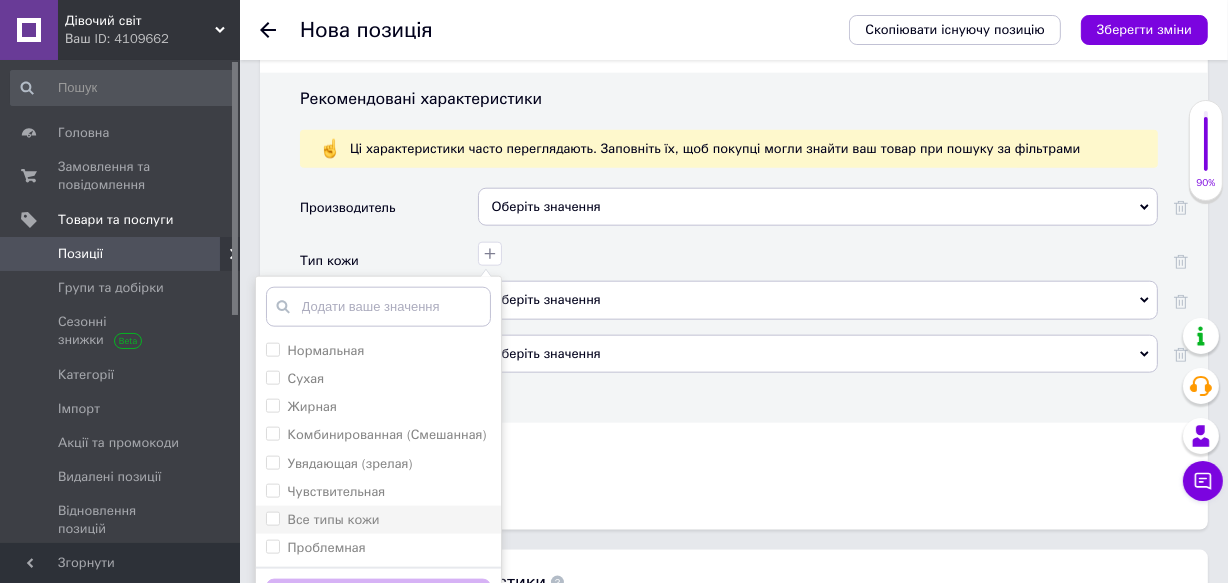 click on "Все типы кожи" at bounding box center (334, 519) 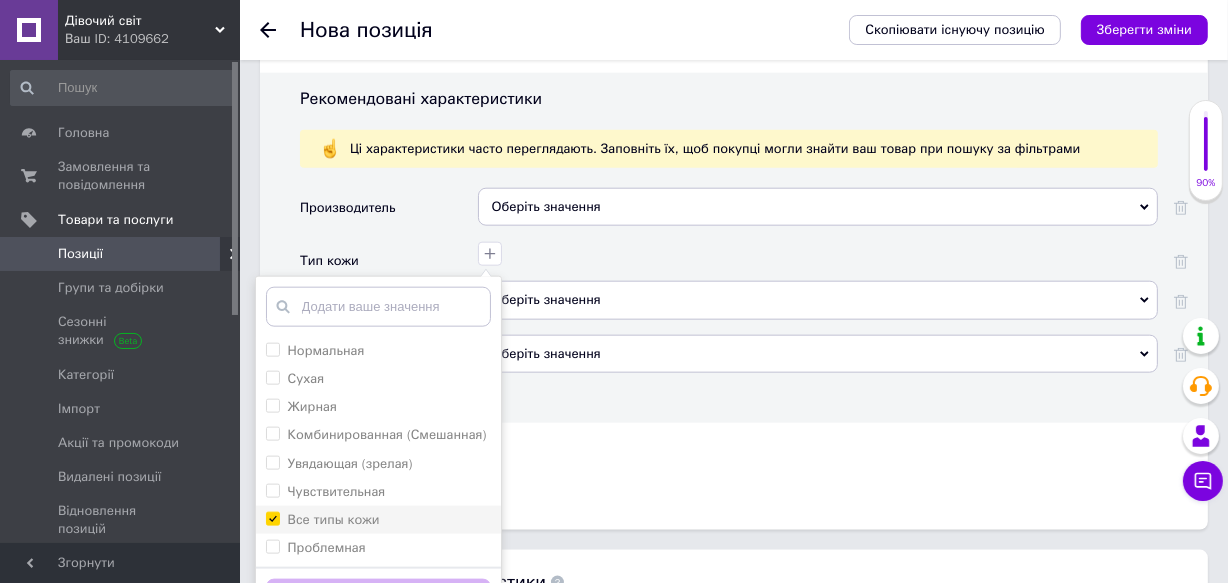 checkbox on "true" 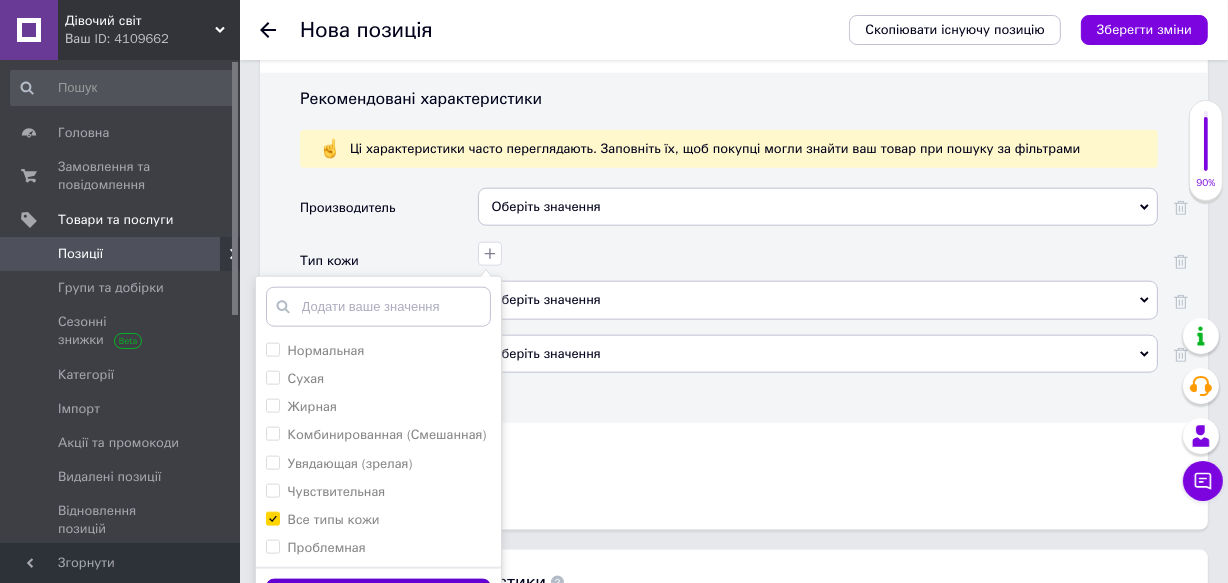 click on "Зберегти" at bounding box center [378, 598] 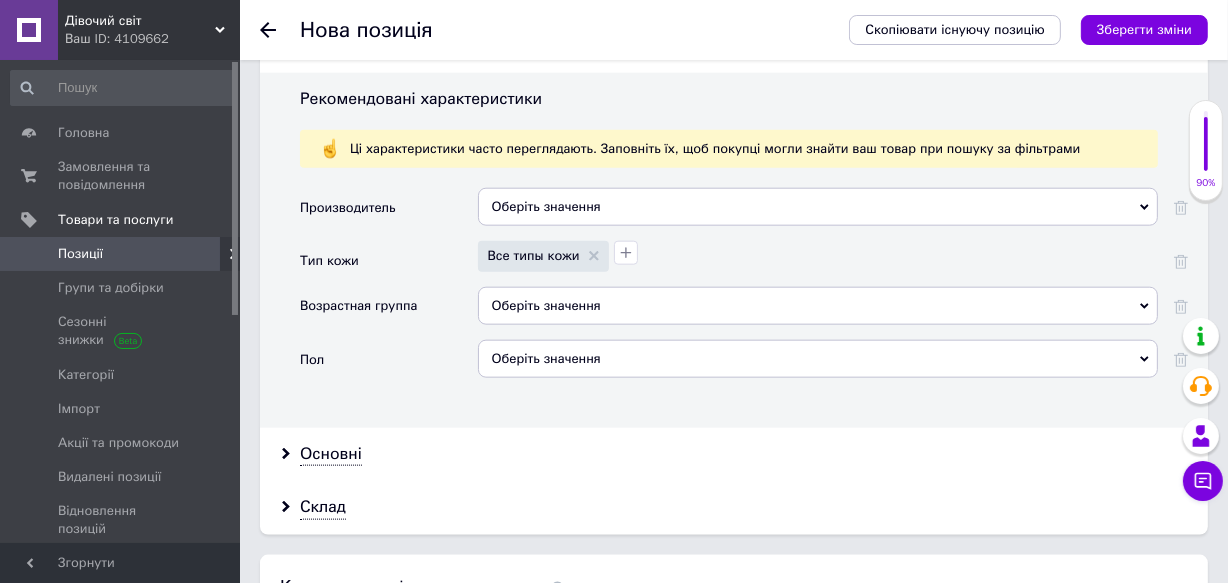 click on "Оберіть значення" at bounding box center (818, 306) 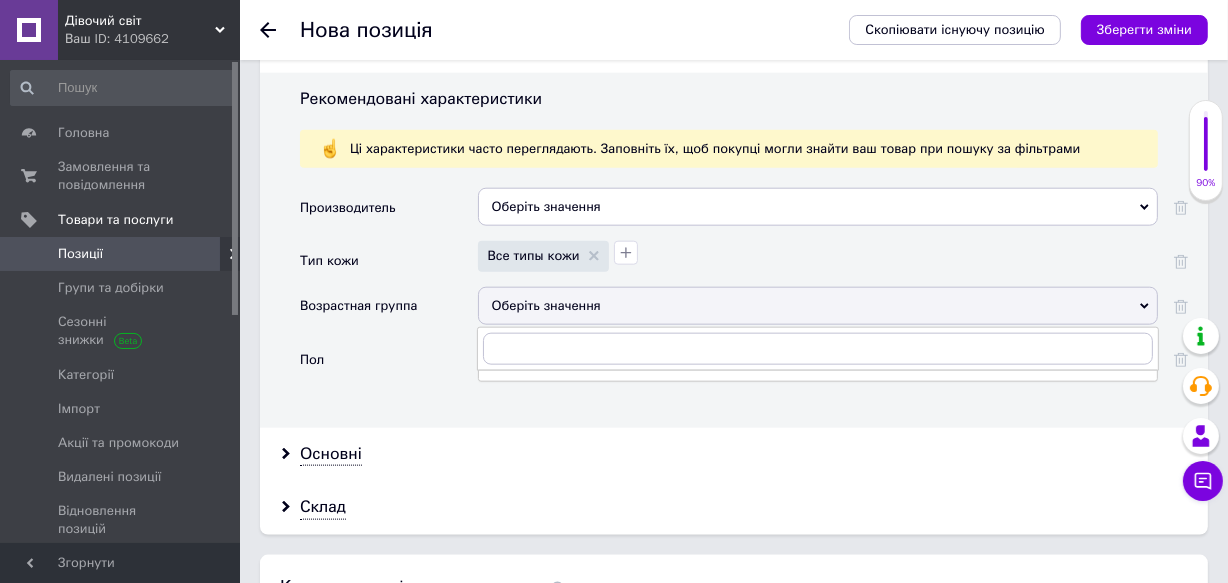 click on "Оберіть значення" at bounding box center [818, 306] 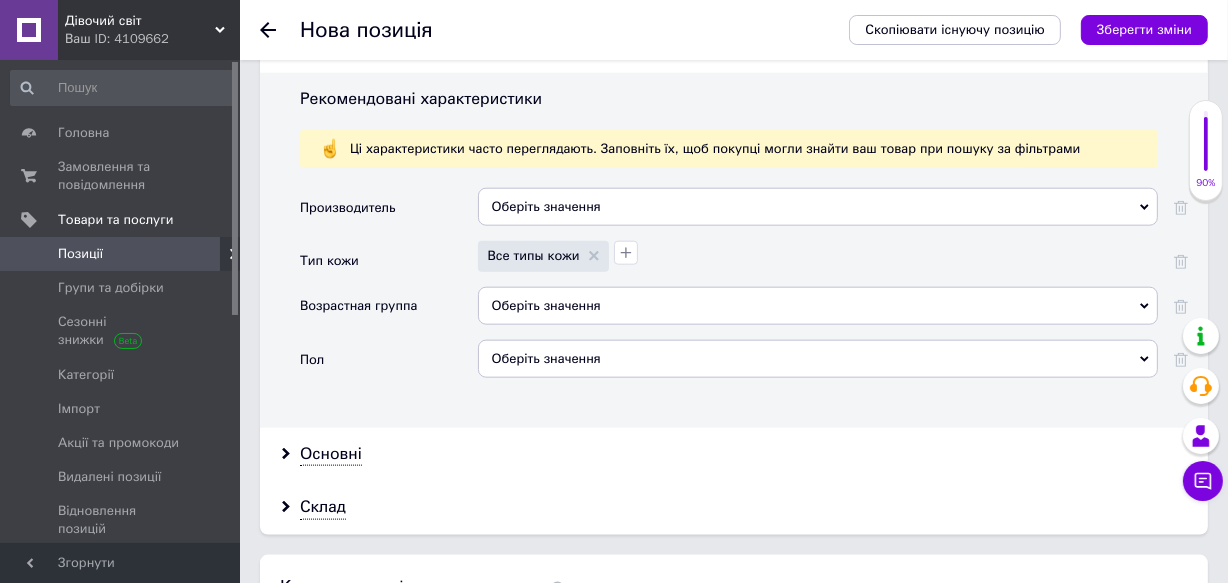 click on "Оберіть значення" at bounding box center (818, 306) 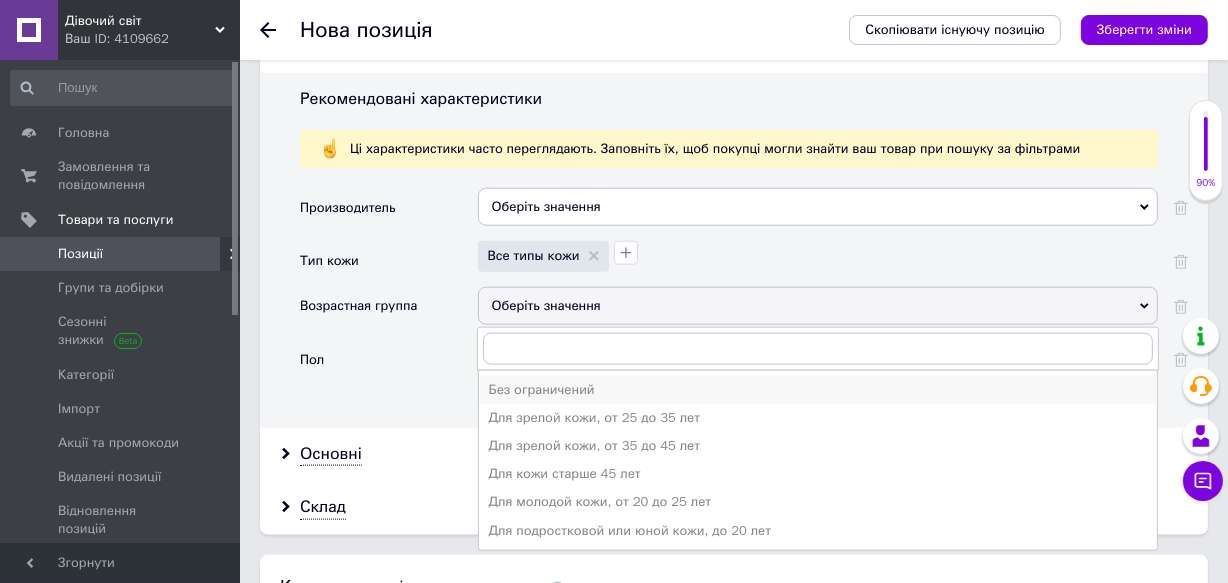 click on "Без ограничений" at bounding box center (818, 390) 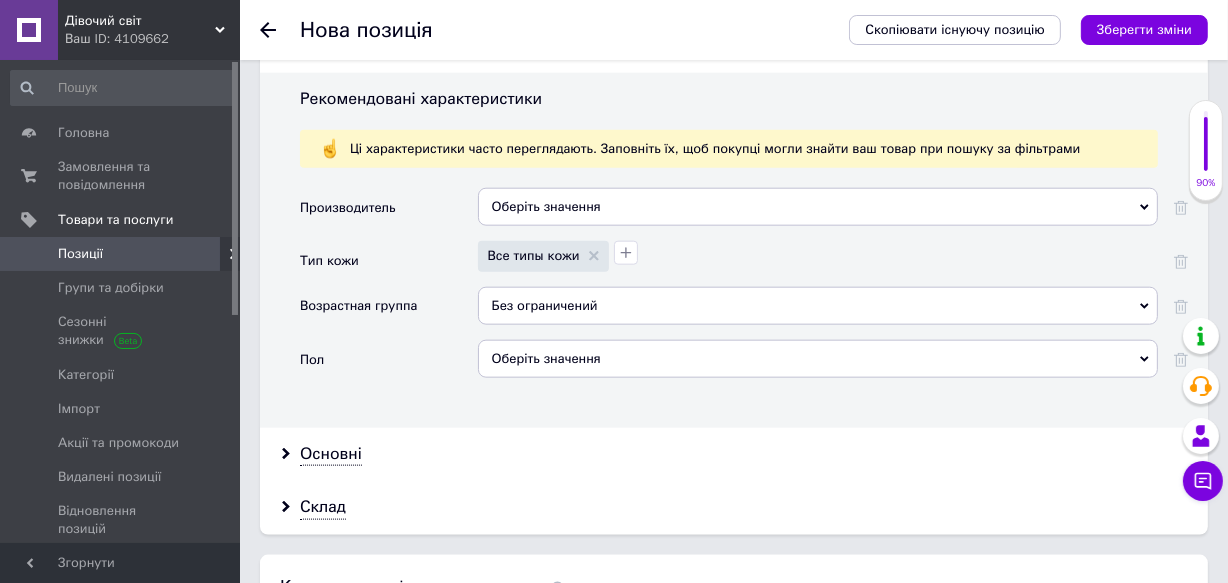 click on "Оберіть значення" at bounding box center [818, 359] 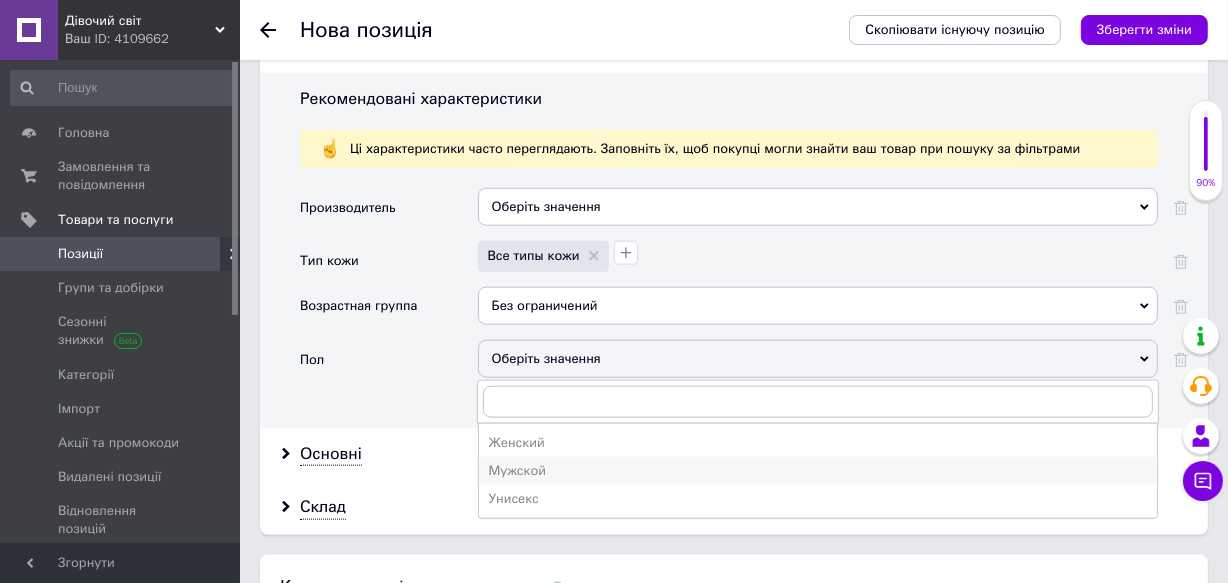 click on "Мужской" at bounding box center [818, 471] 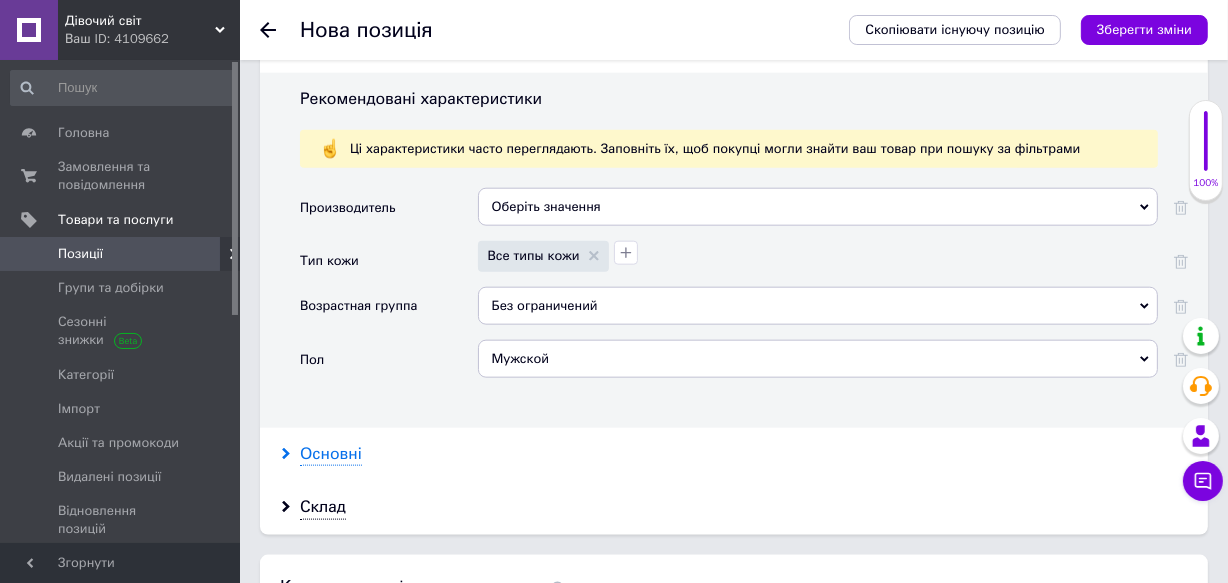 click on "Основні" at bounding box center (331, 454) 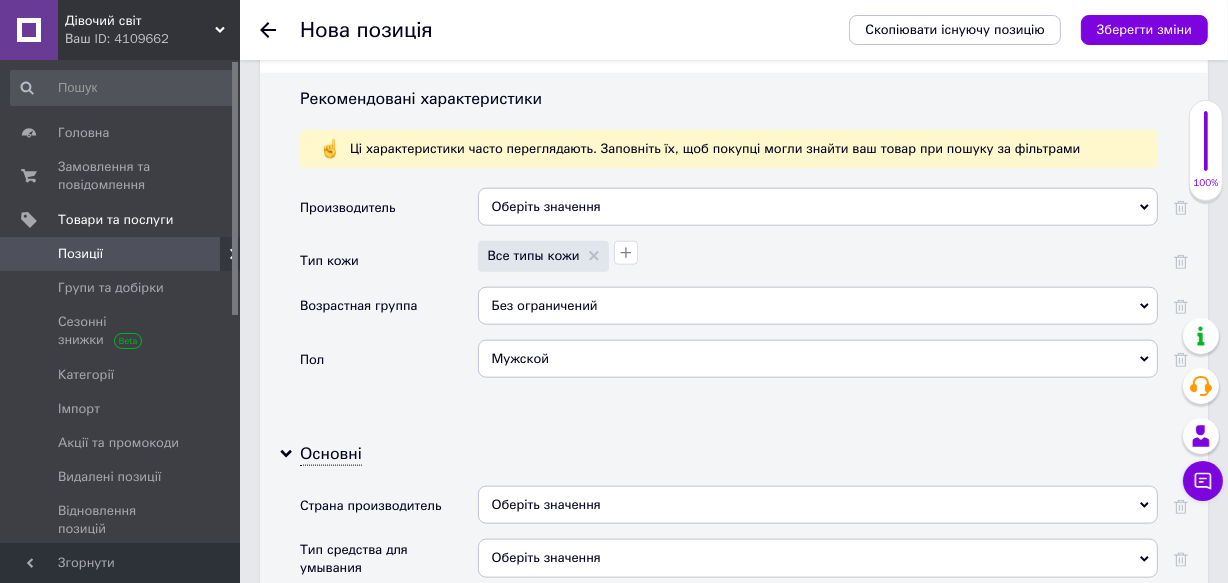 click on "Мужской" at bounding box center (818, 359) 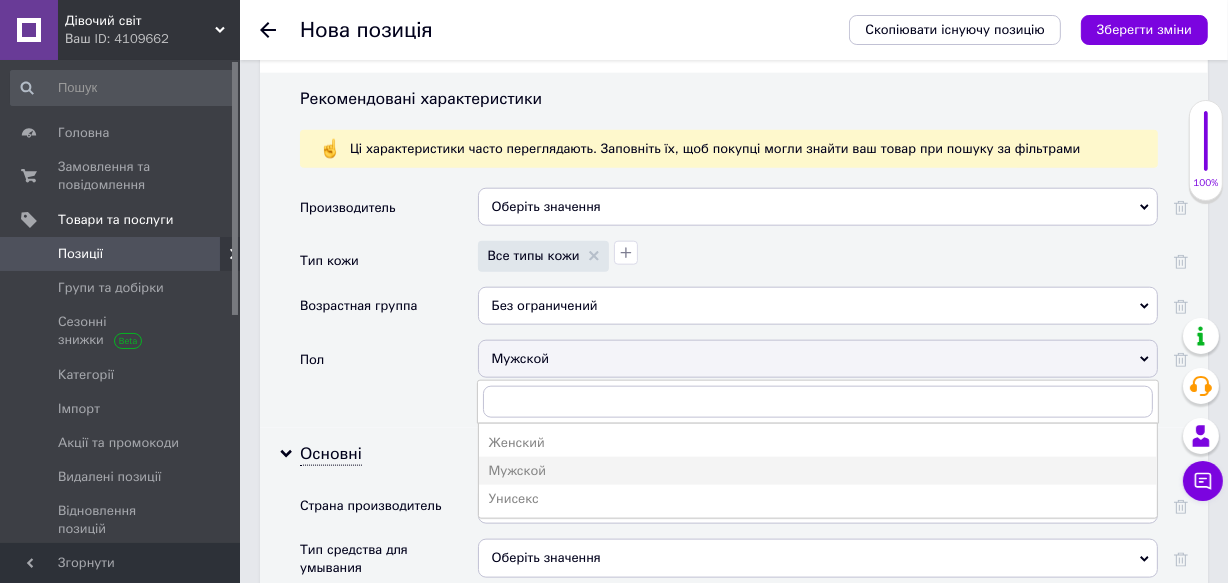 drag, startPoint x: 536, startPoint y: 470, endPoint x: 446, endPoint y: 449, distance: 92.417534 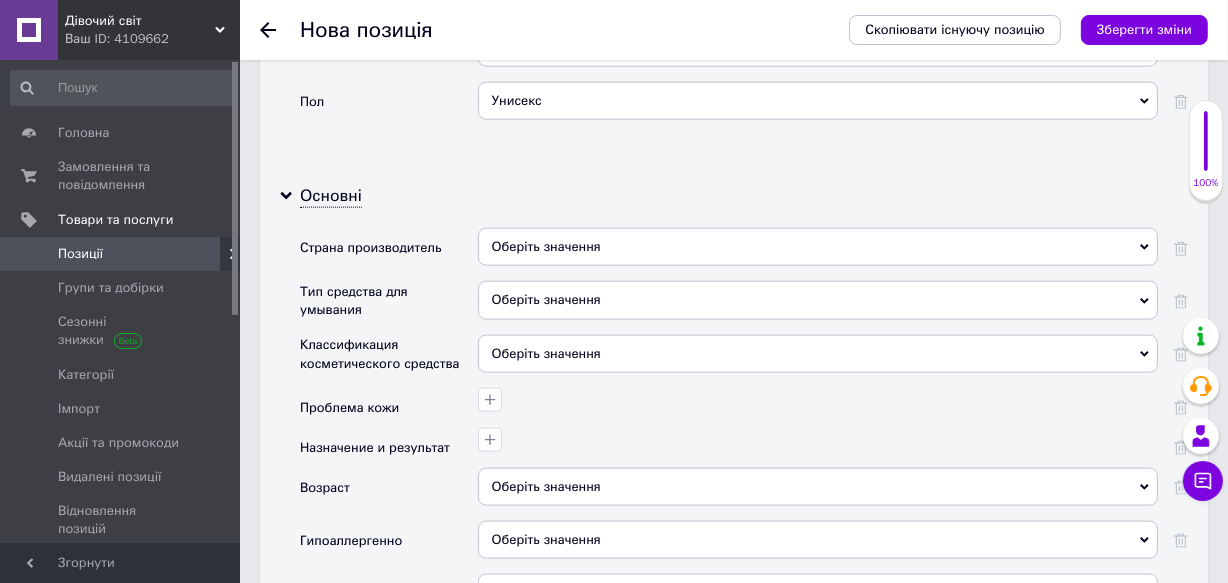 scroll, scrollTop: 2291, scrollLeft: 0, axis: vertical 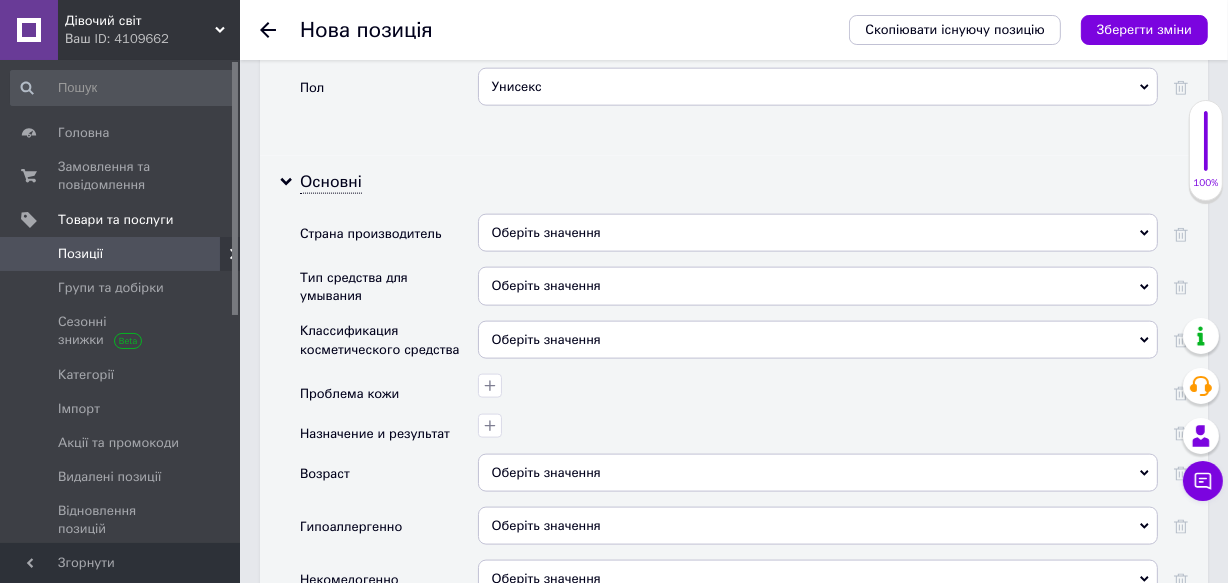 click on "Оберіть значення" at bounding box center [818, 233] 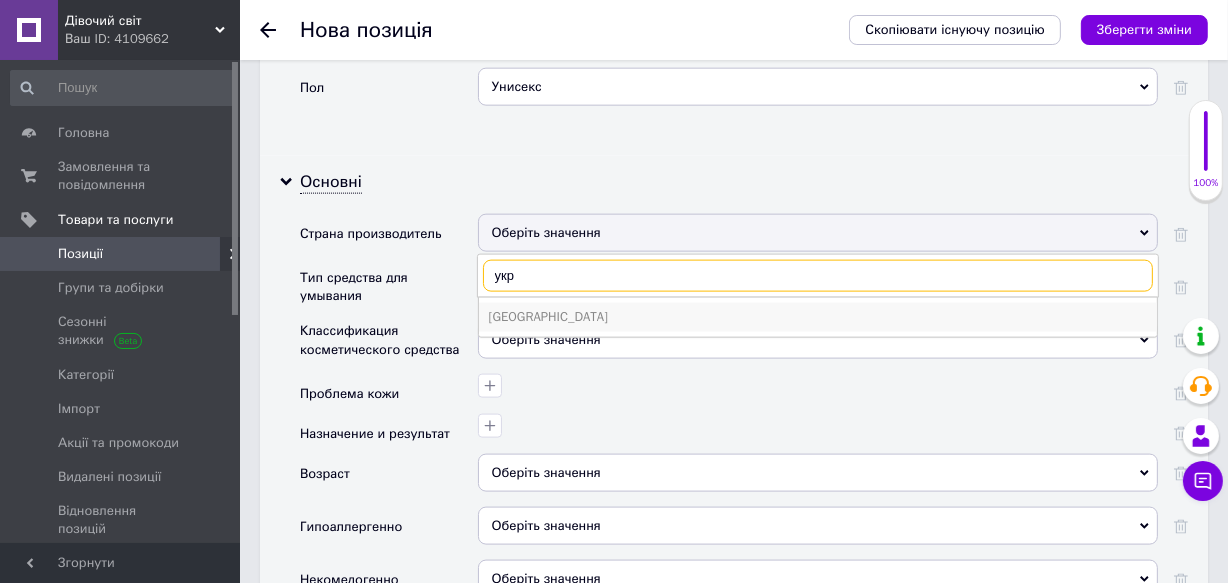 type on "укр" 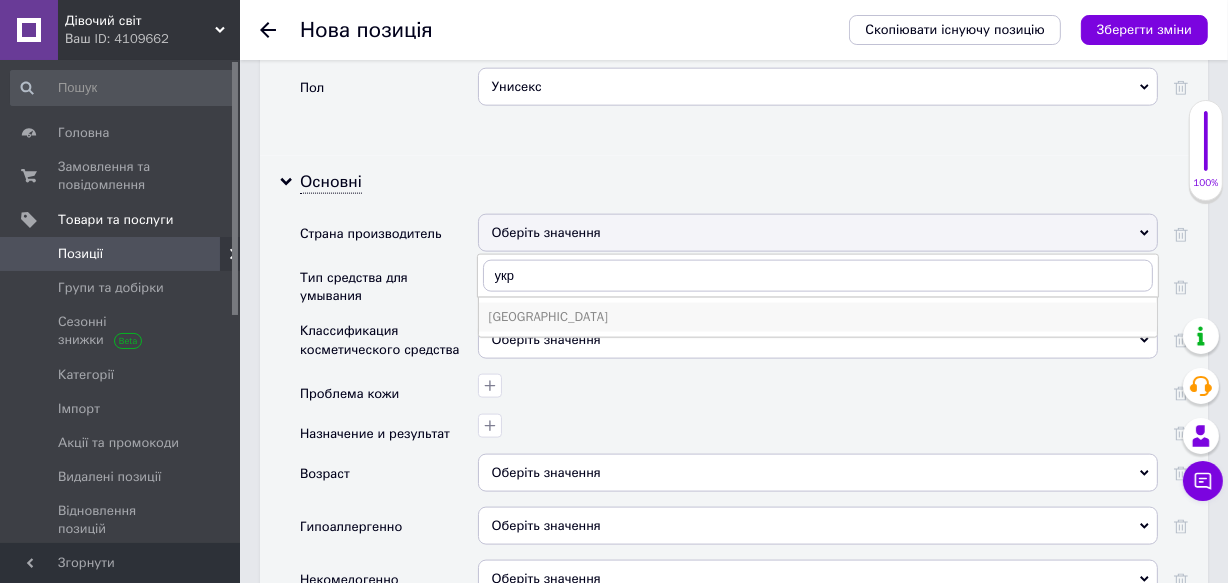 click on "[GEOGRAPHIC_DATA]" at bounding box center [818, 317] 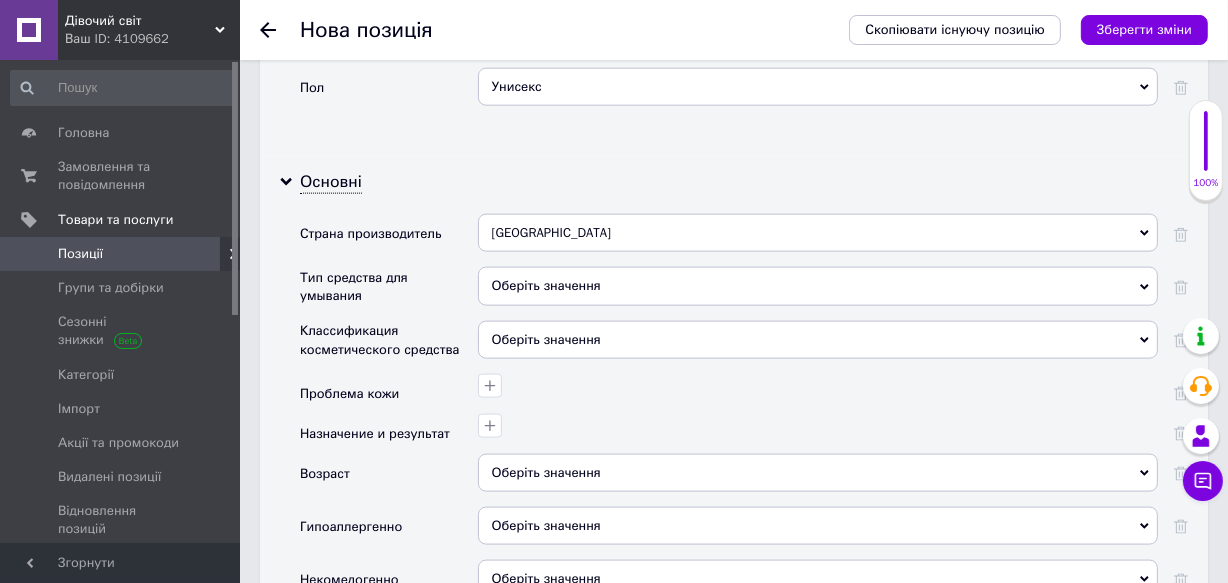 click on "Оберіть значення" at bounding box center (818, 286) 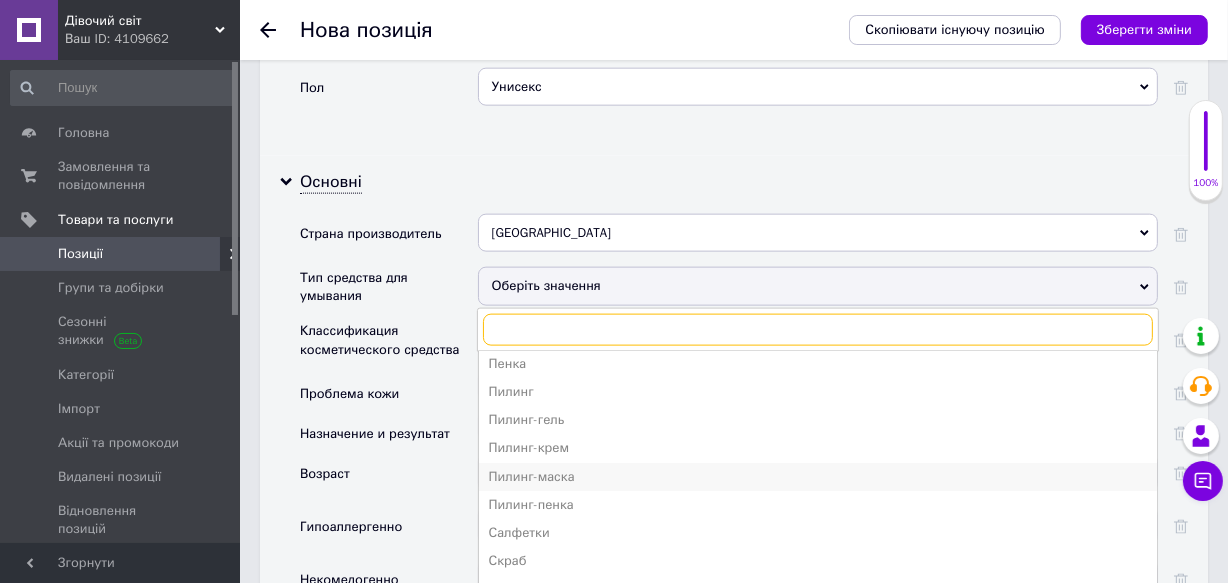 scroll, scrollTop: 670, scrollLeft: 0, axis: vertical 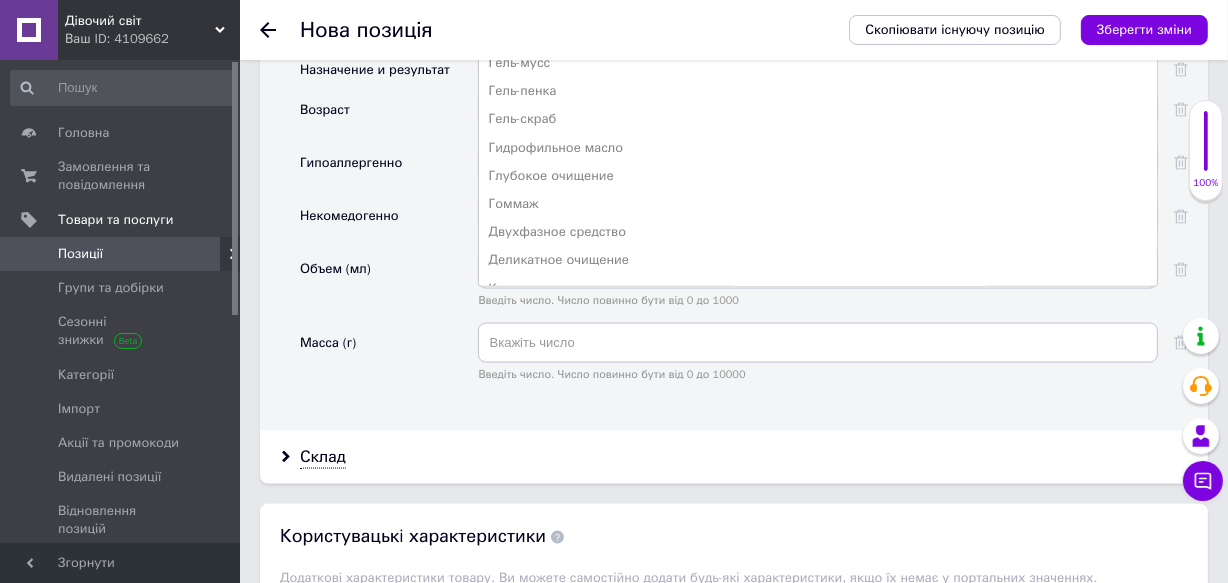 click on "Гидрофильное масло" at bounding box center [818, 148] 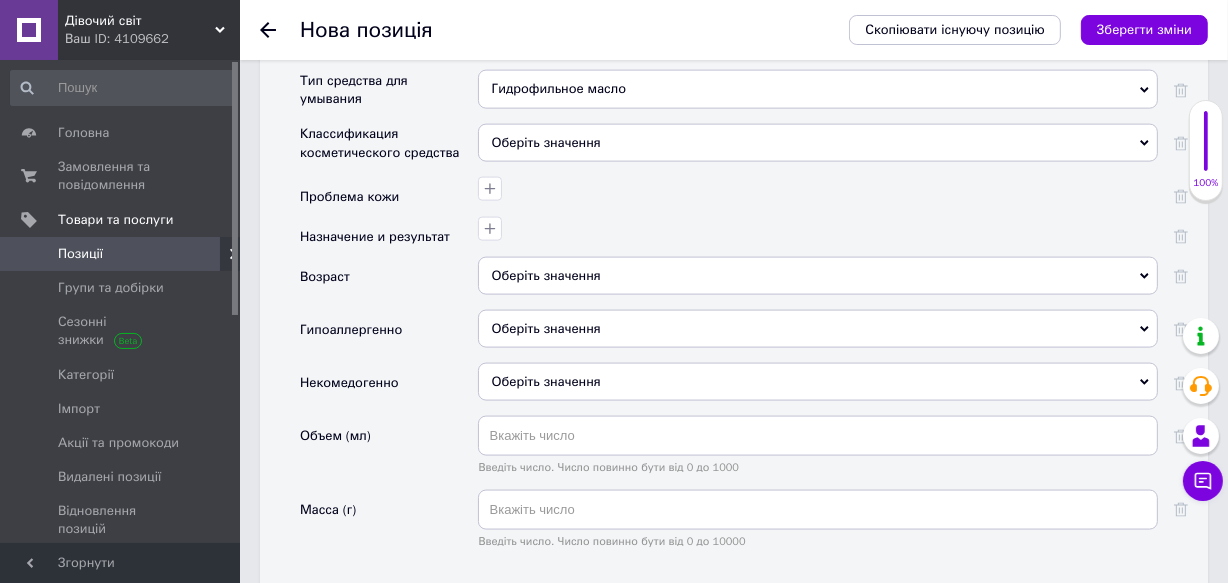 scroll, scrollTop: 2473, scrollLeft: 0, axis: vertical 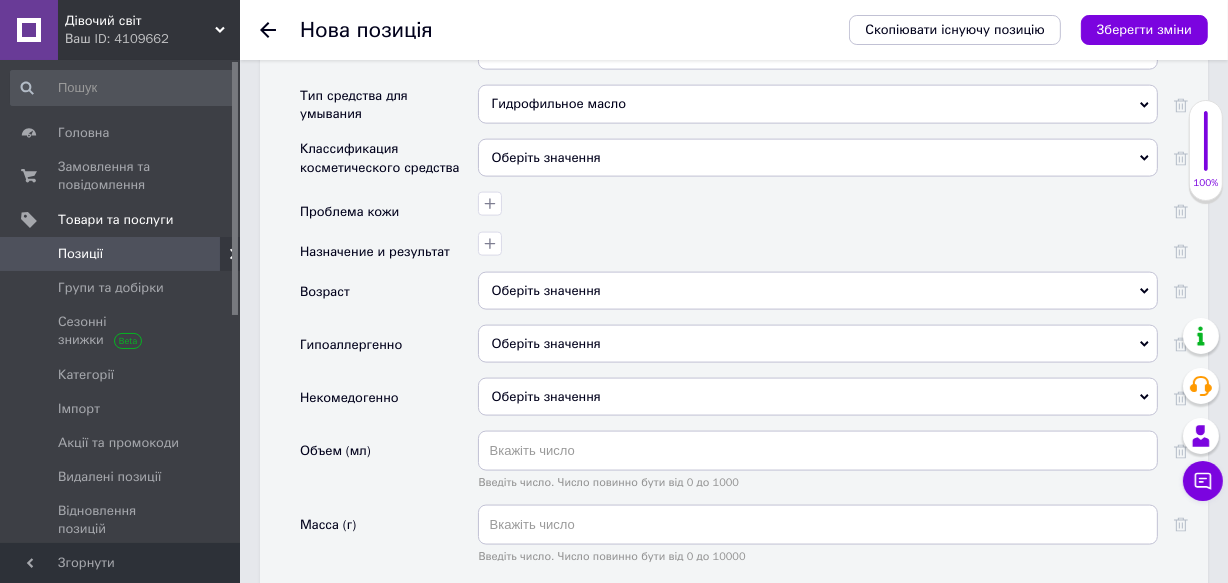 click on "Оберіть значення" at bounding box center (818, 291) 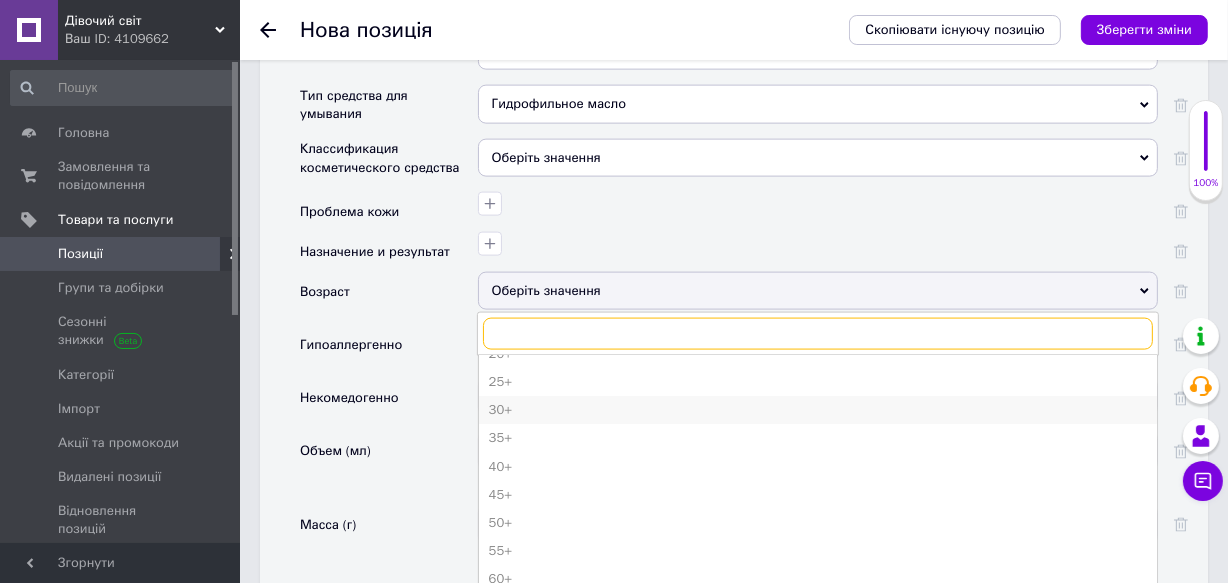 scroll, scrollTop: 43, scrollLeft: 0, axis: vertical 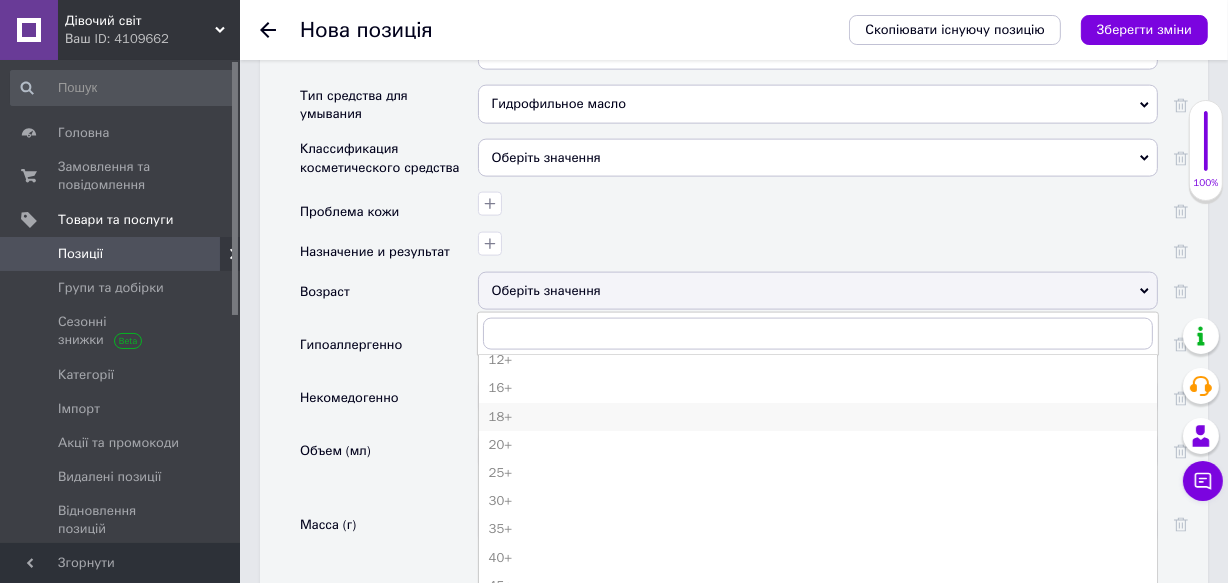 click on "18+" at bounding box center [818, 417] 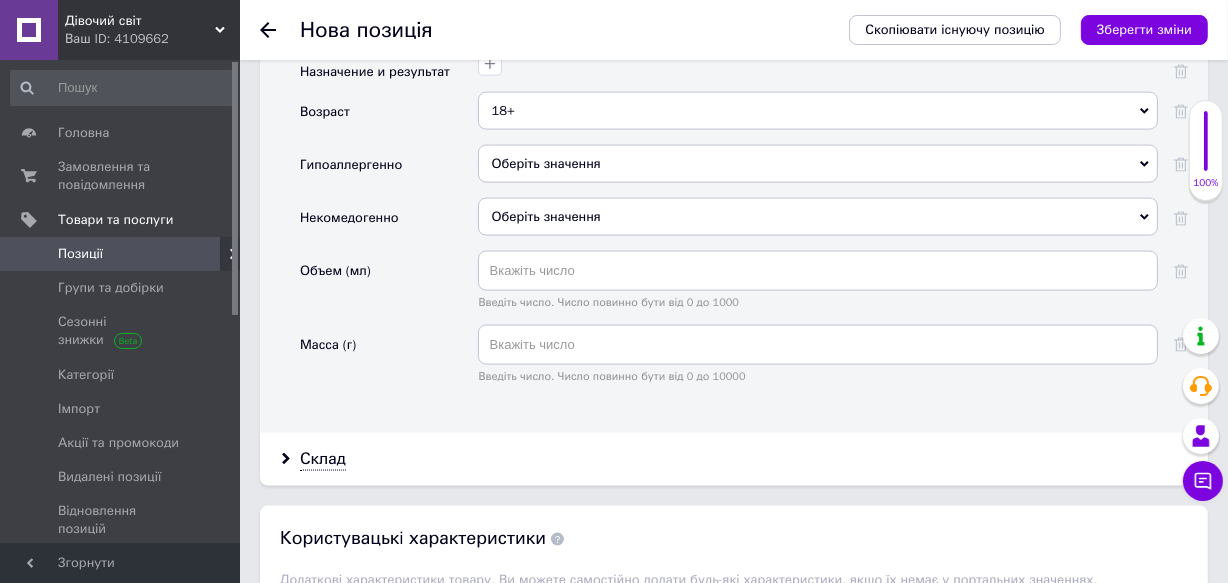 scroll, scrollTop: 2655, scrollLeft: 0, axis: vertical 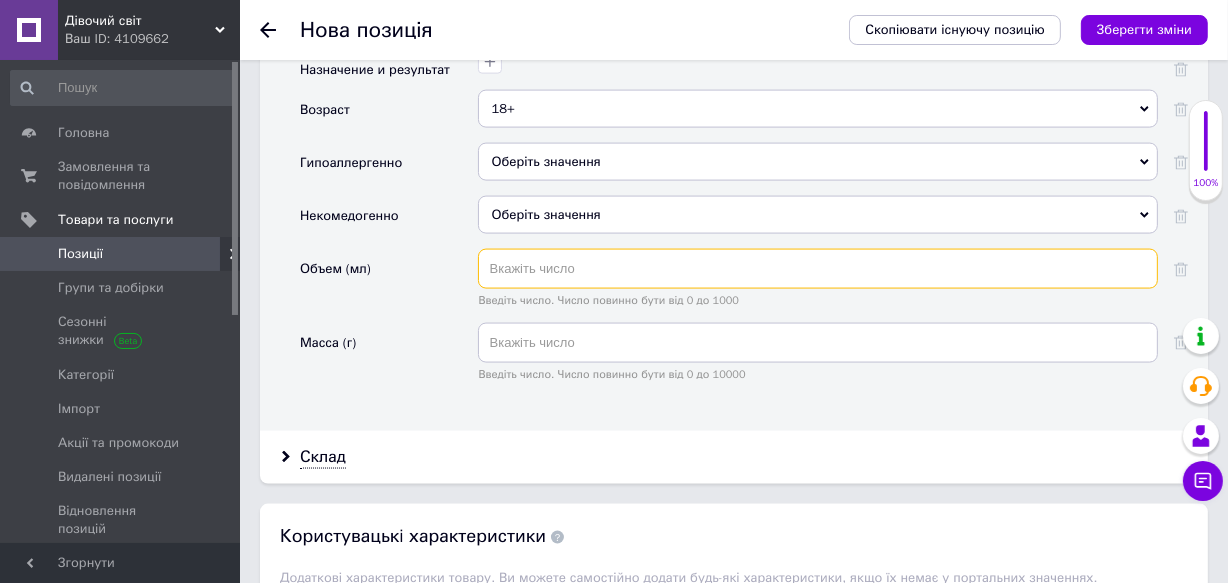 click at bounding box center (818, 269) 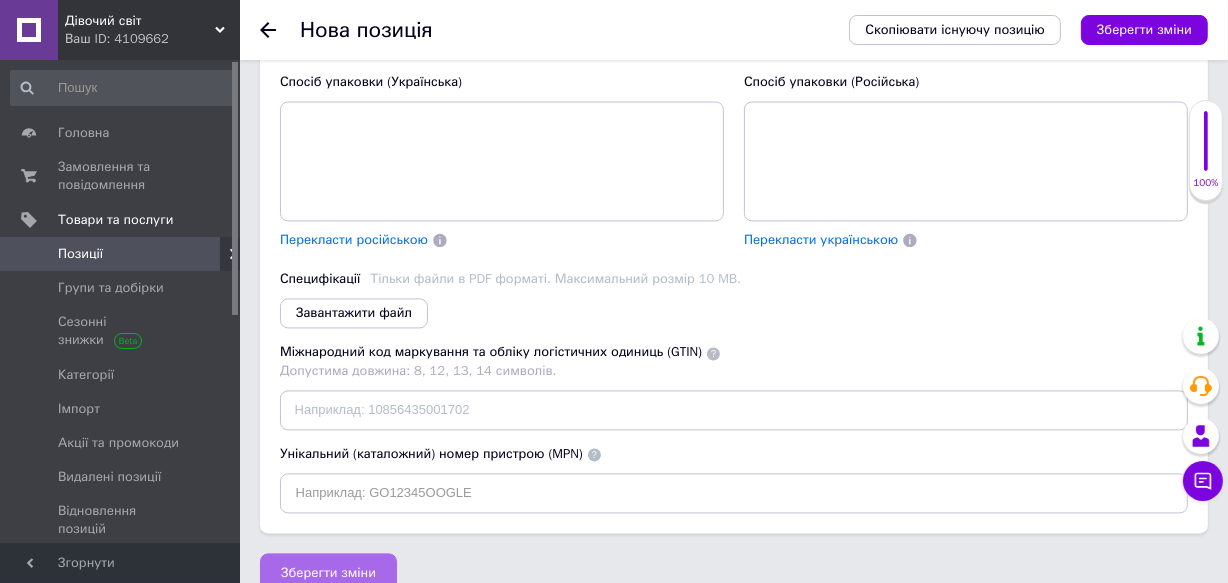 scroll, scrollTop: 3592, scrollLeft: 0, axis: vertical 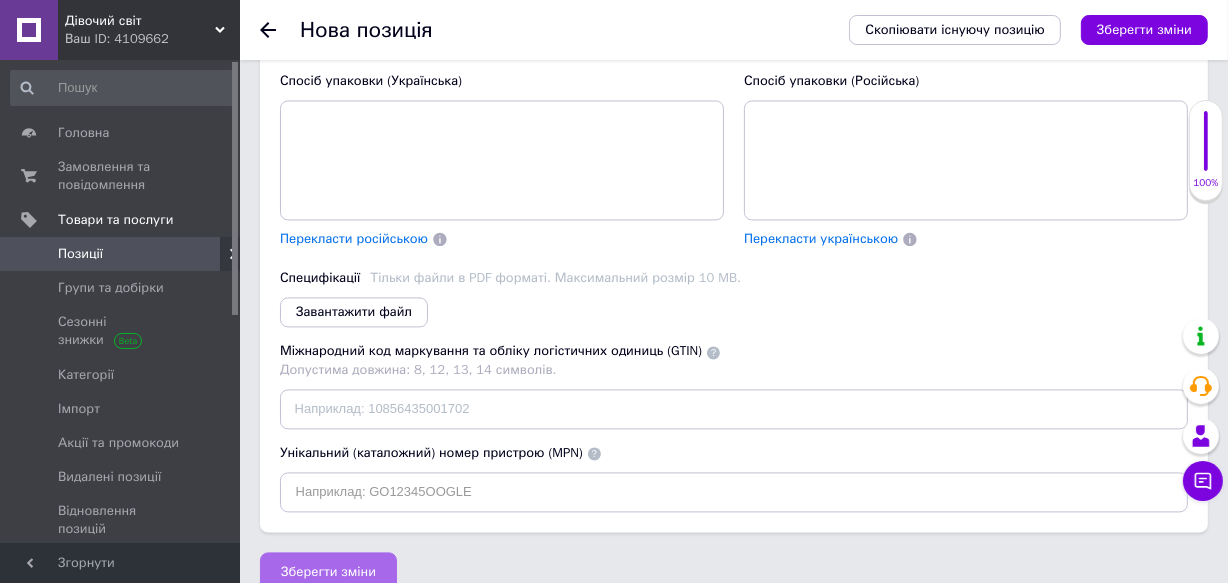 type on "100" 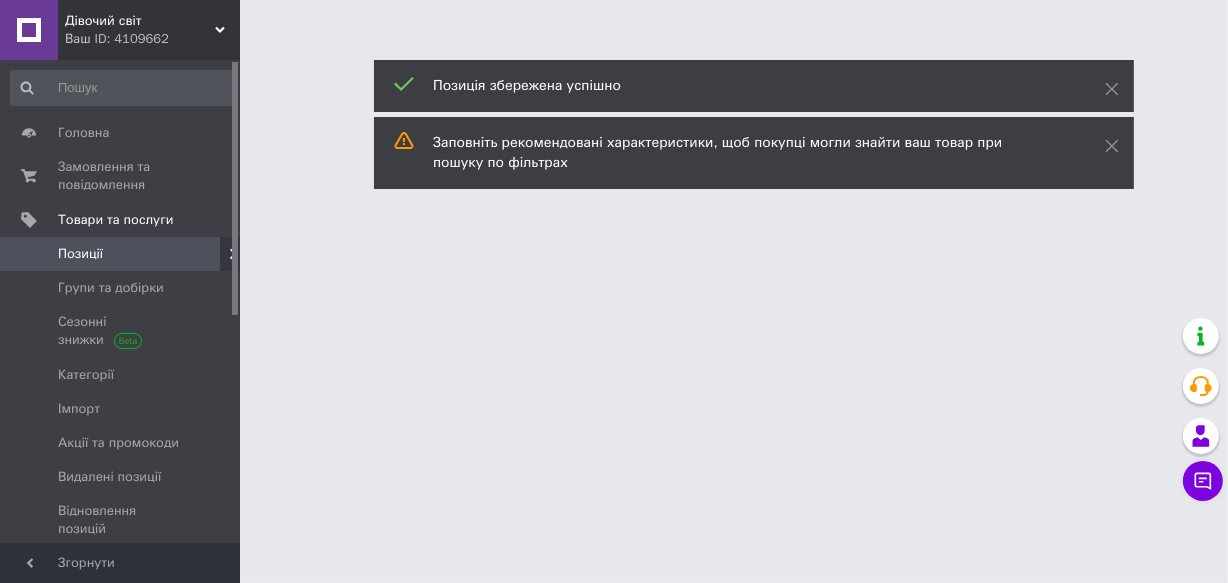 scroll, scrollTop: 0, scrollLeft: 0, axis: both 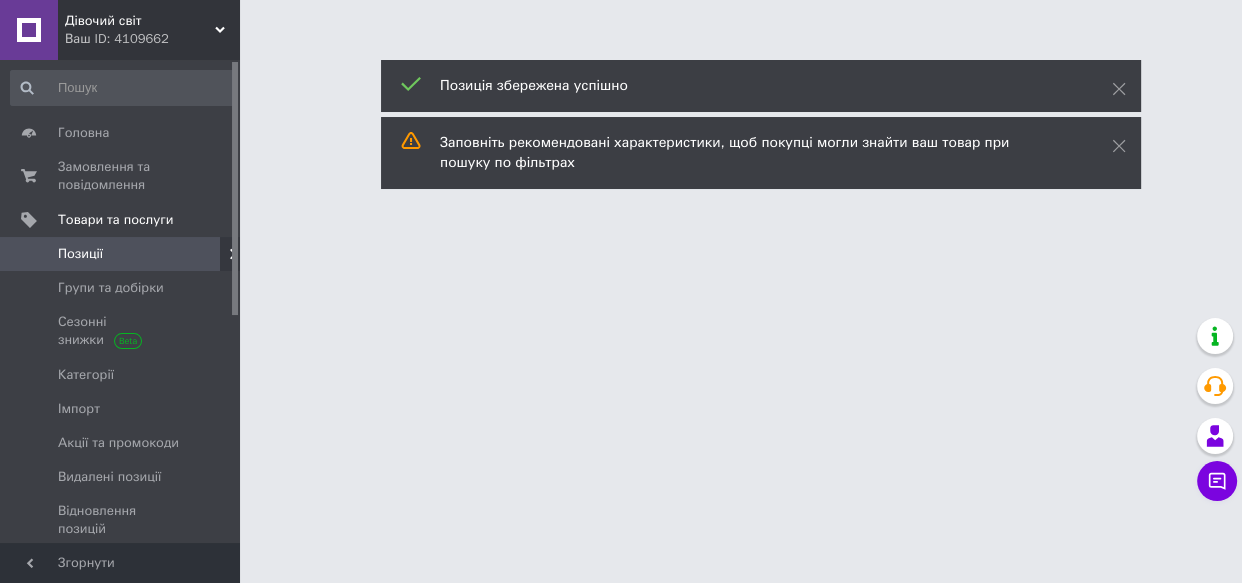 click on "Ваш ID: 4109662" at bounding box center [152, 39] 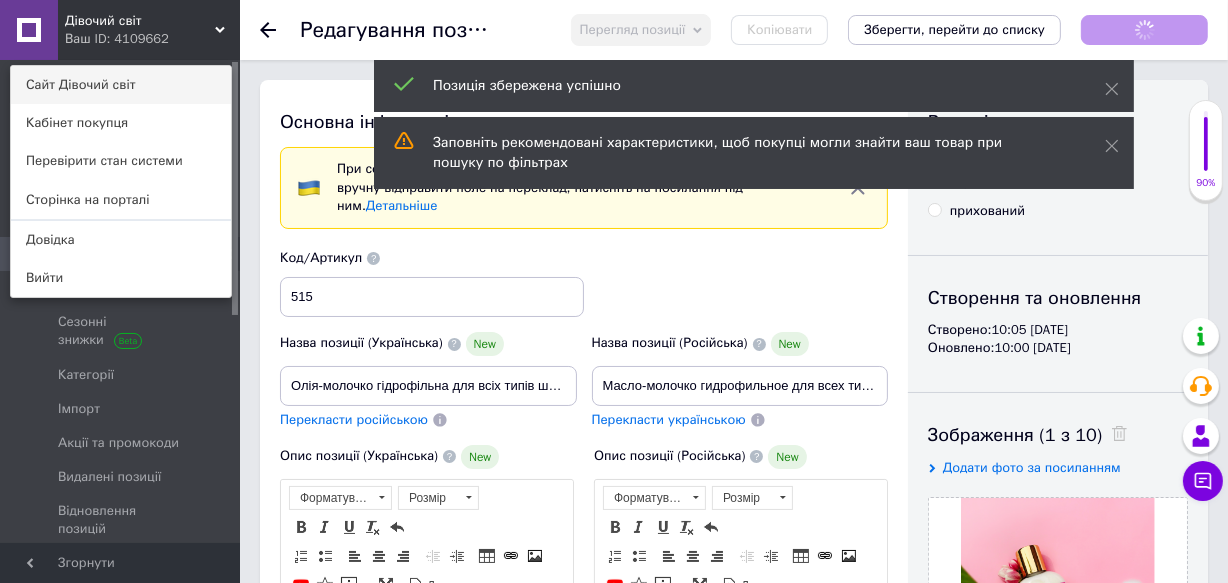 scroll, scrollTop: 0, scrollLeft: 0, axis: both 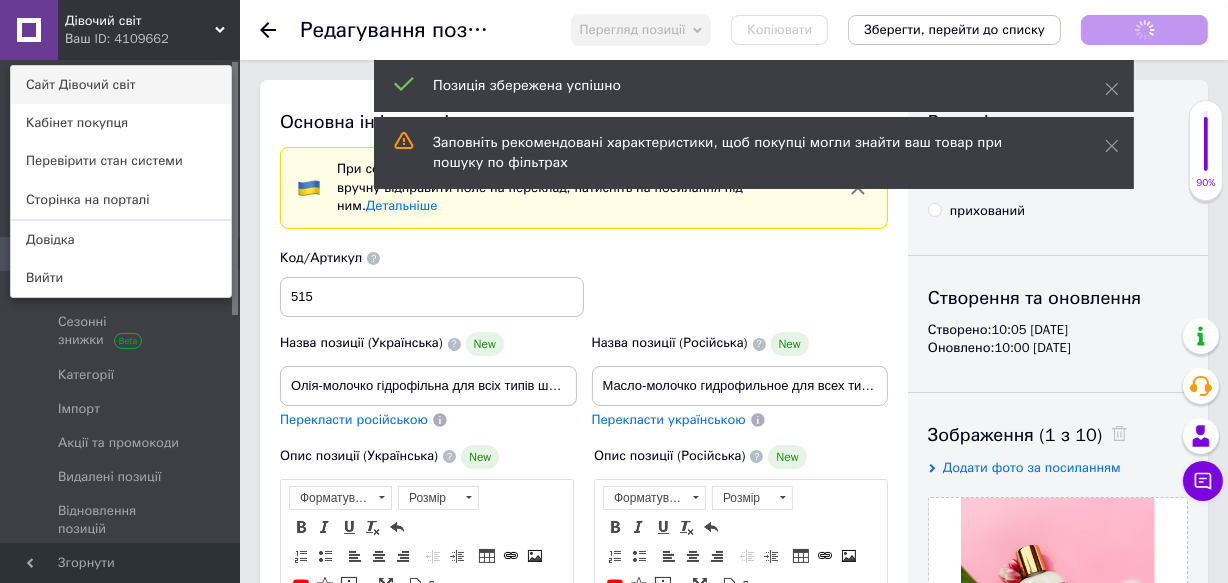 click on "Сайт Дівочий світ" at bounding box center [121, 85] 